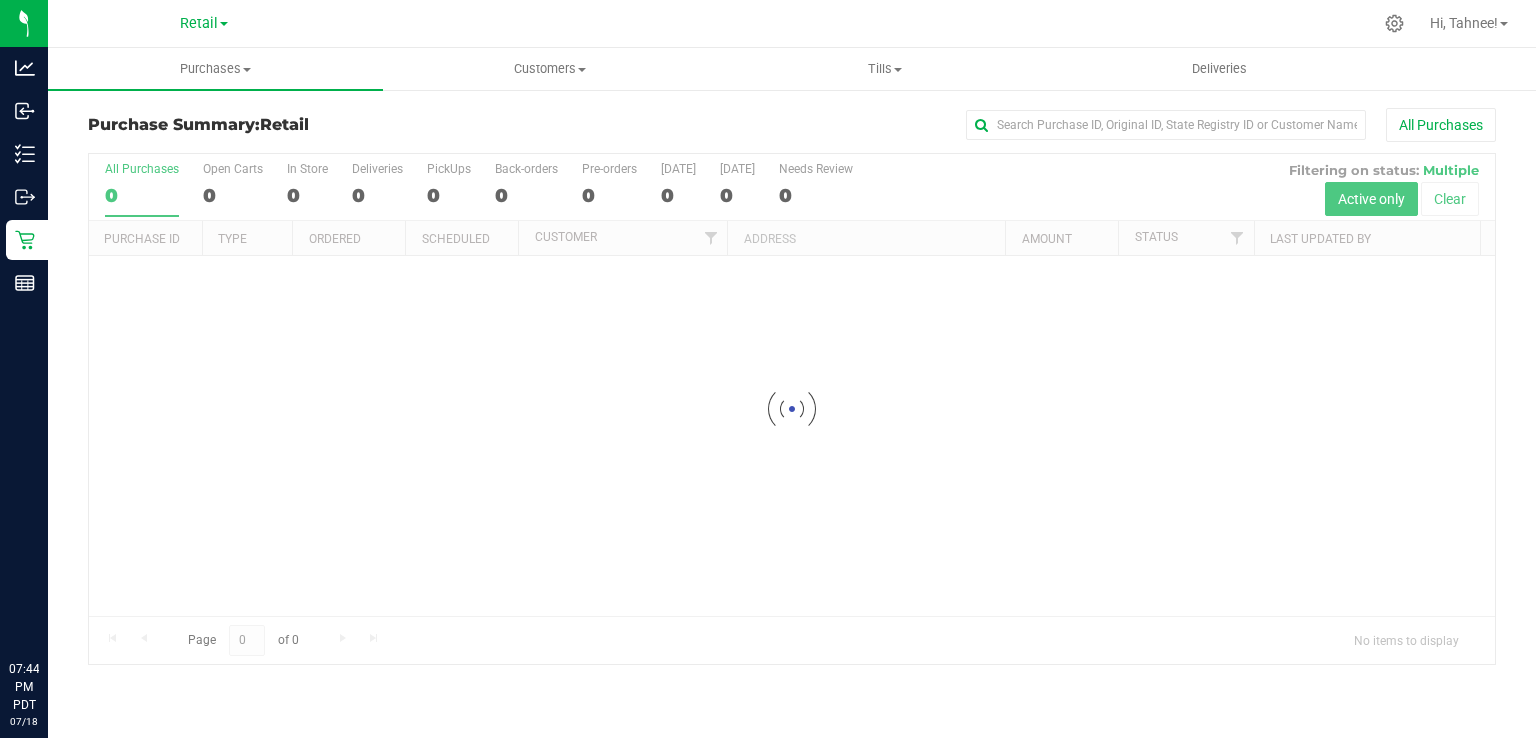 scroll, scrollTop: 0, scrollLeft: 0, axis: both 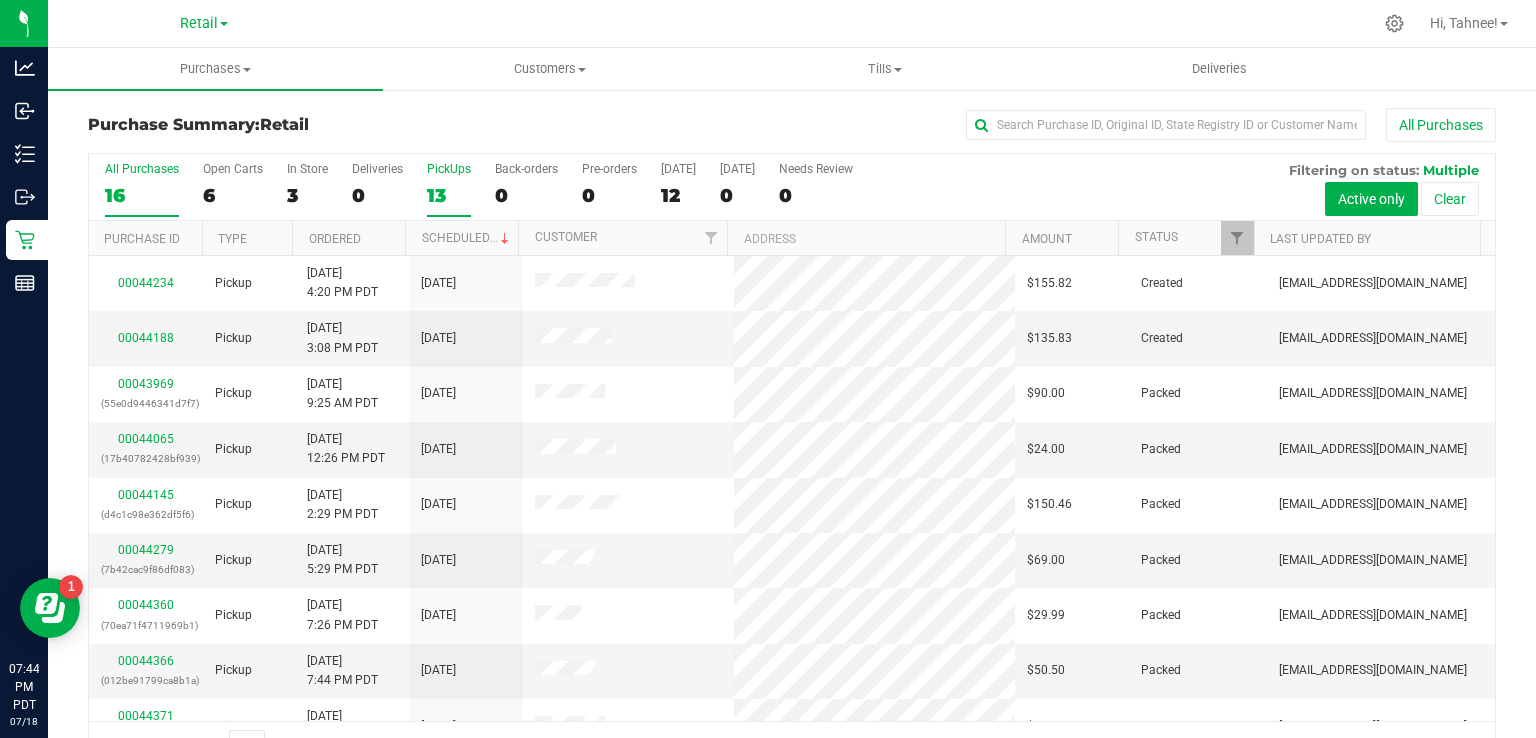 click on "13" at bounding box center [449, 195] 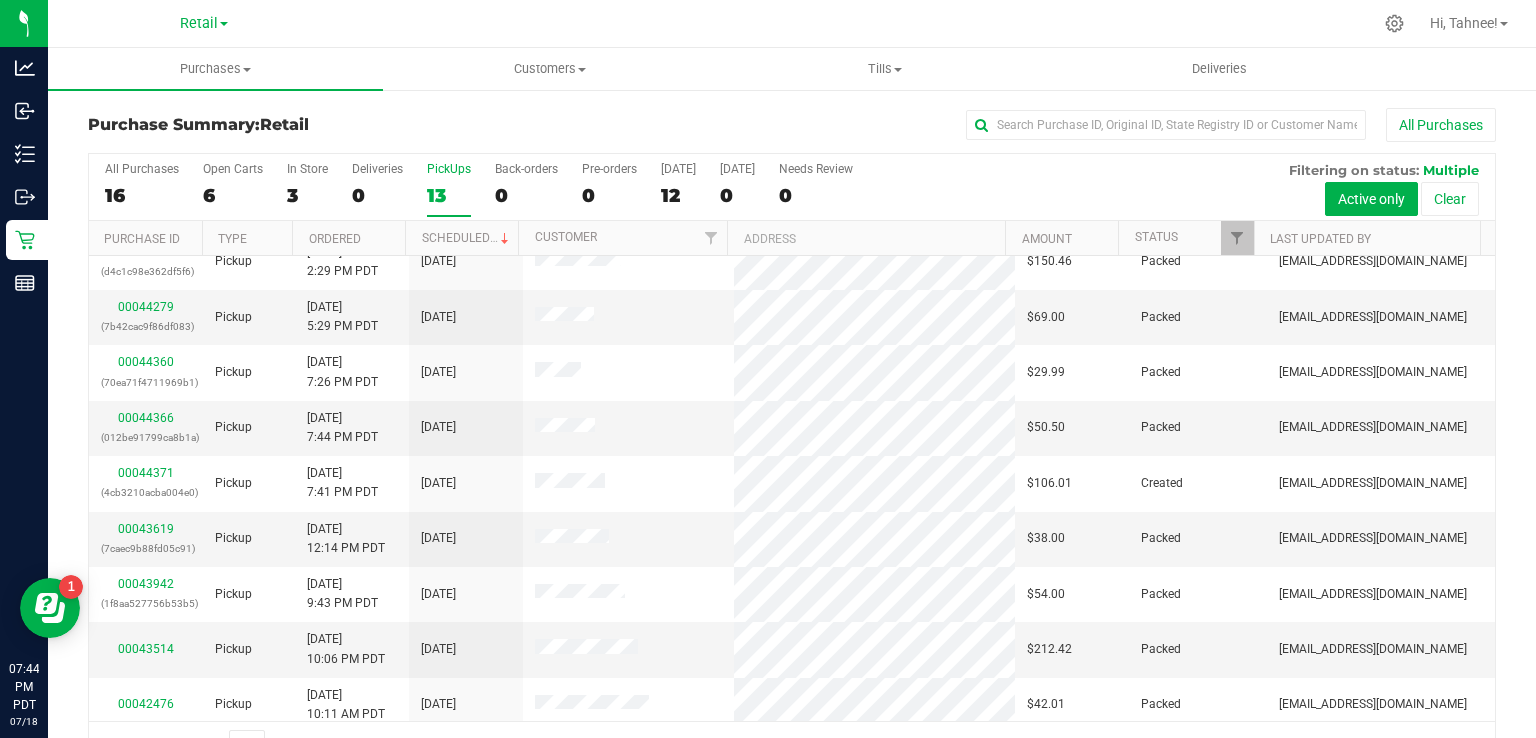 scroll, scrollTop: 252, scrollLeft: 0, axis: vertical 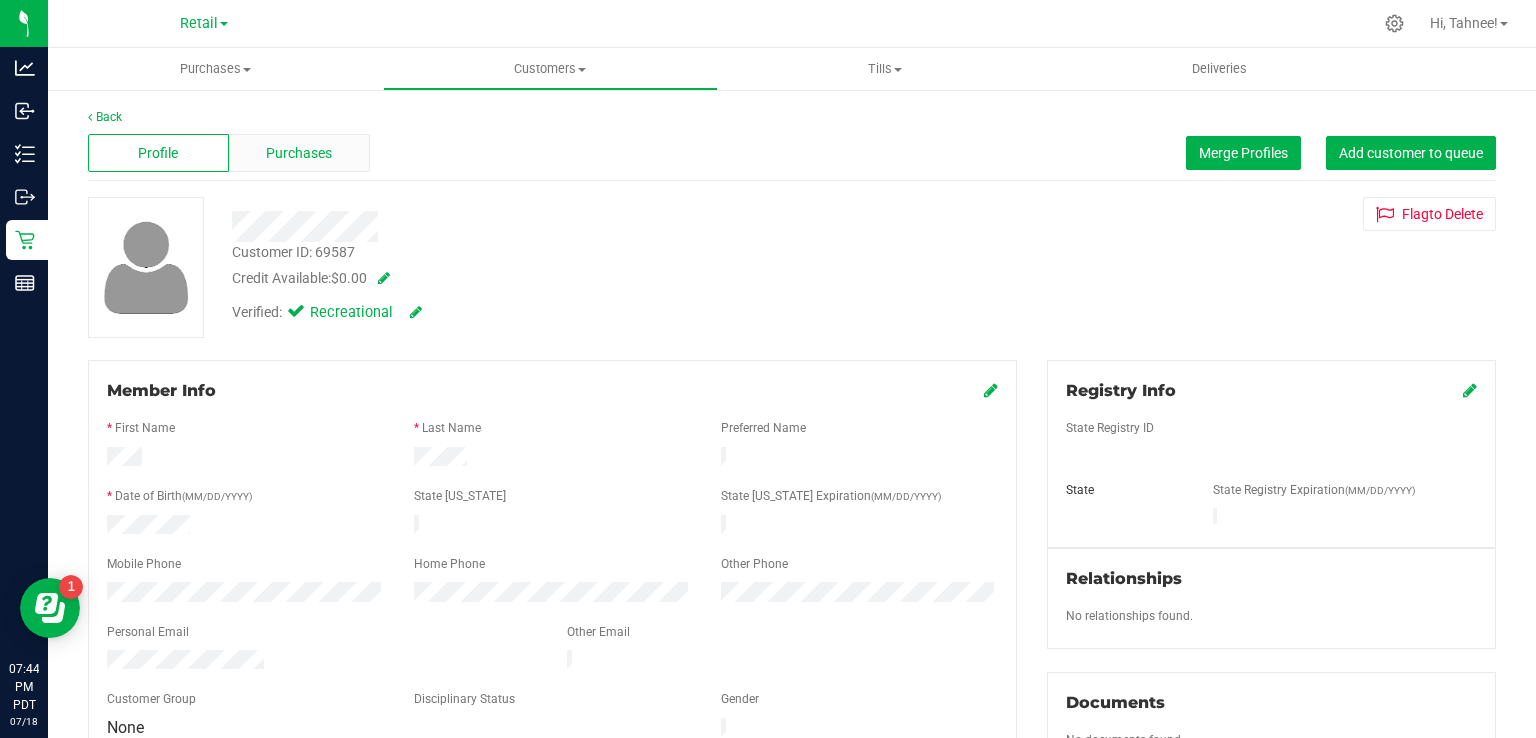 click on "Purchases" at bounding box center [299, 153] 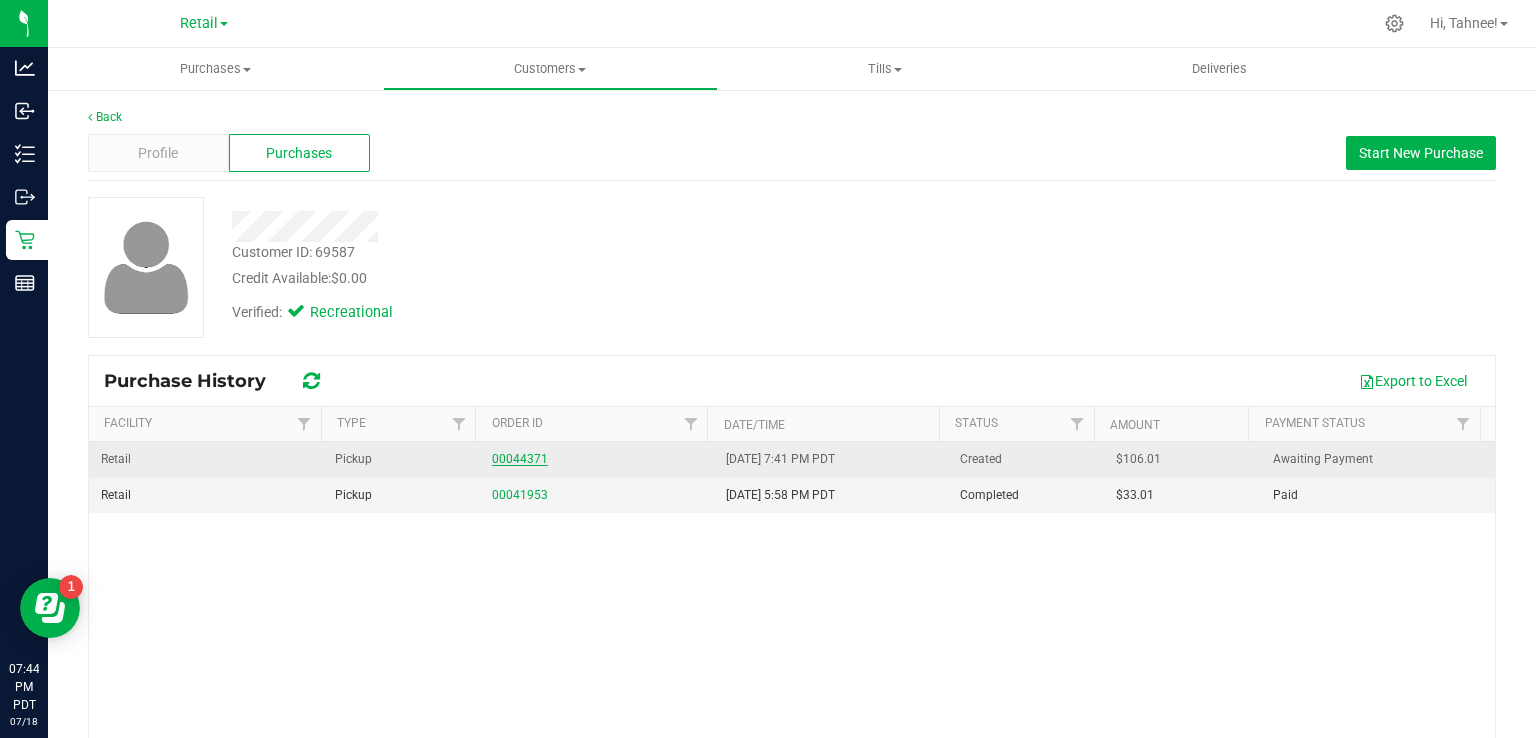 click on "00044371" at bounding box center [520, 459] 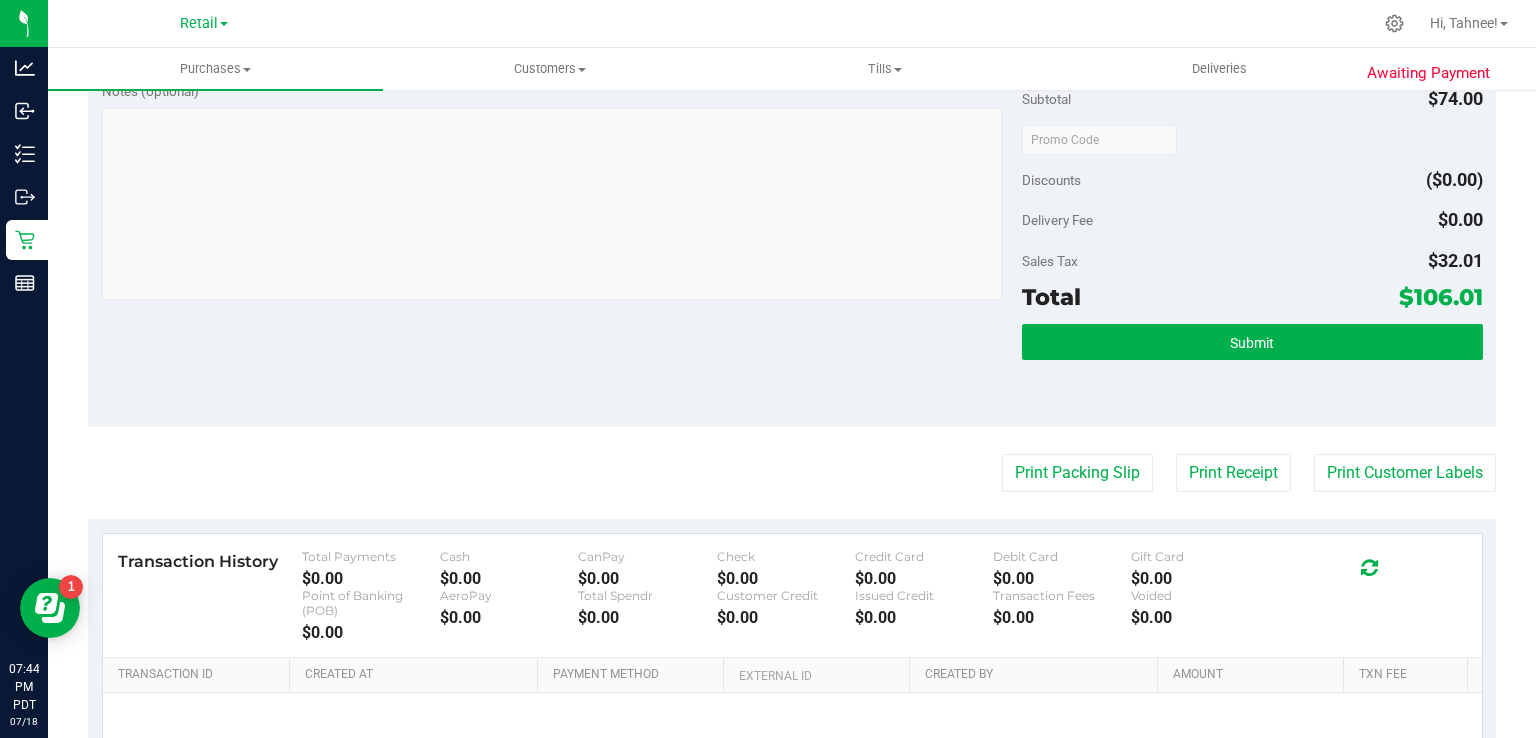 scroll, scrollTop: 717, scrollLeft: 0, axis: vertical 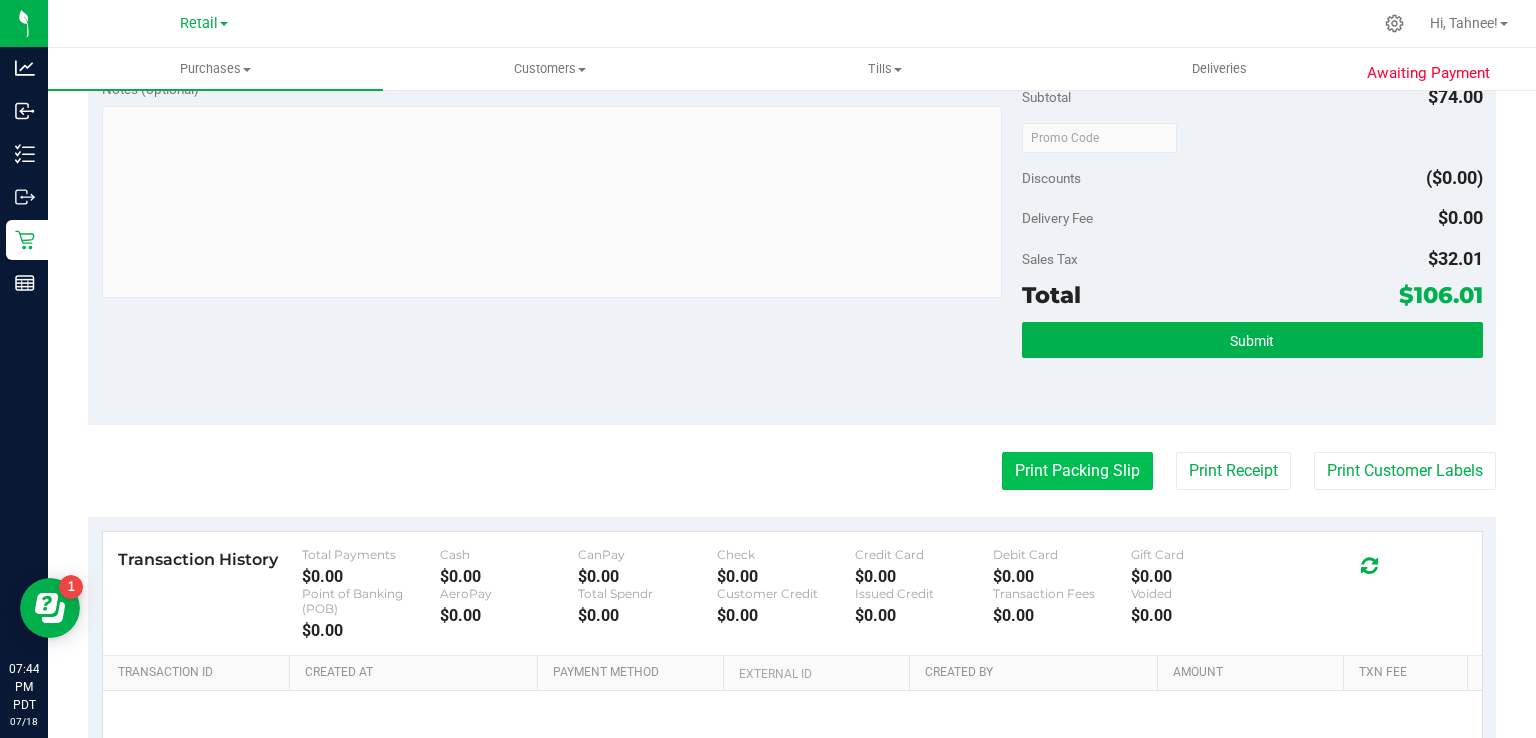 click on "Print Packing Slip" at bounding box center (1077, 471) 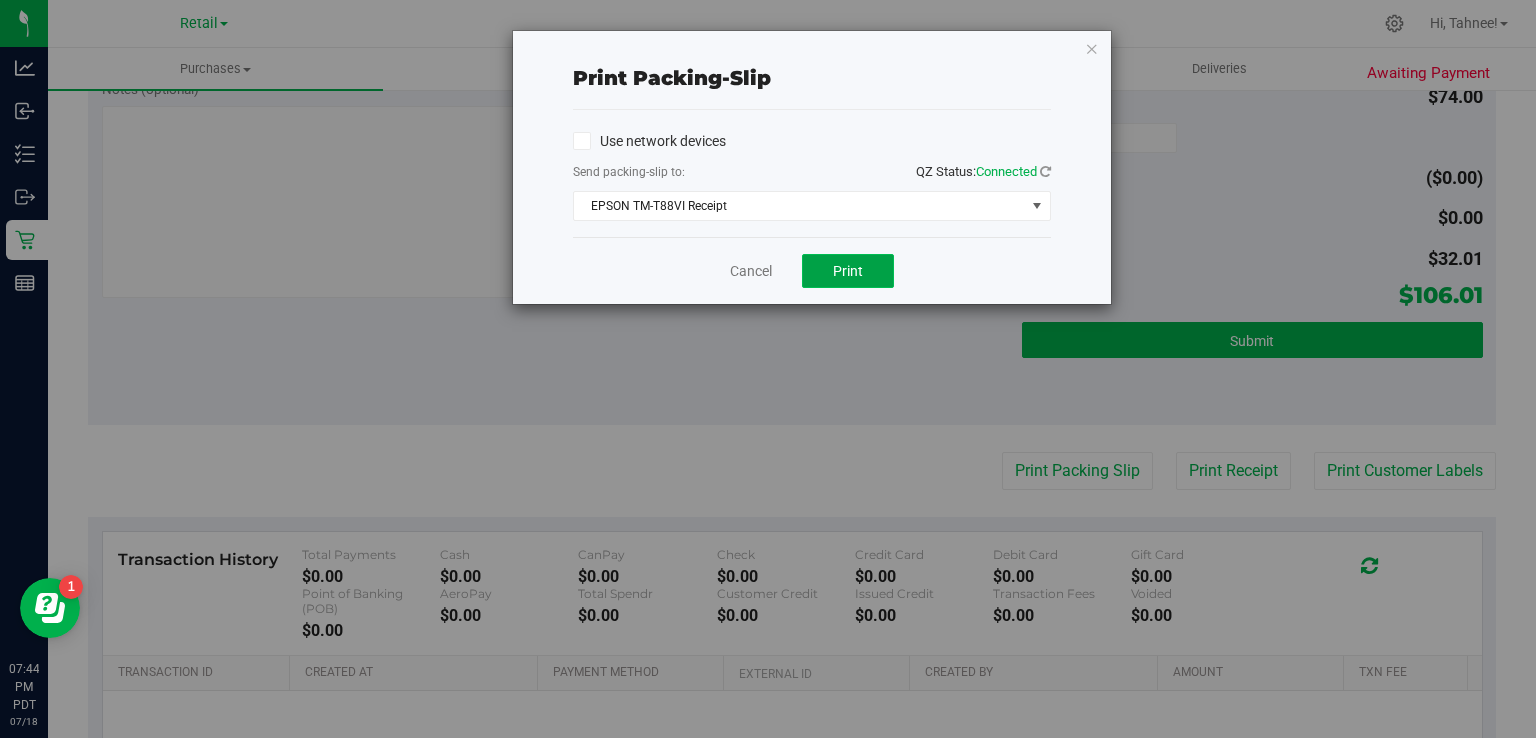 click on "Print" at bounding box center [848, 271] 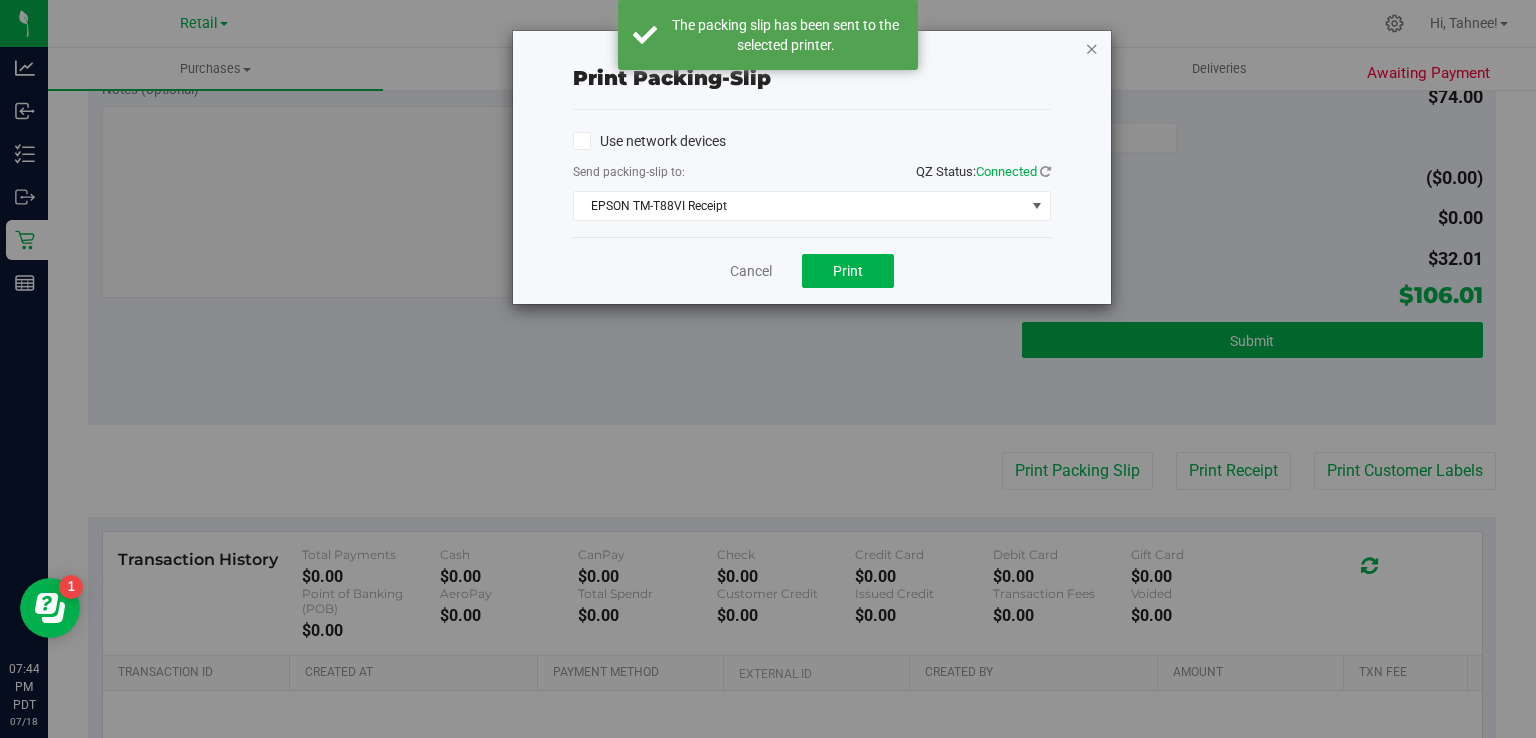 click at bounding box center [1092, 48] 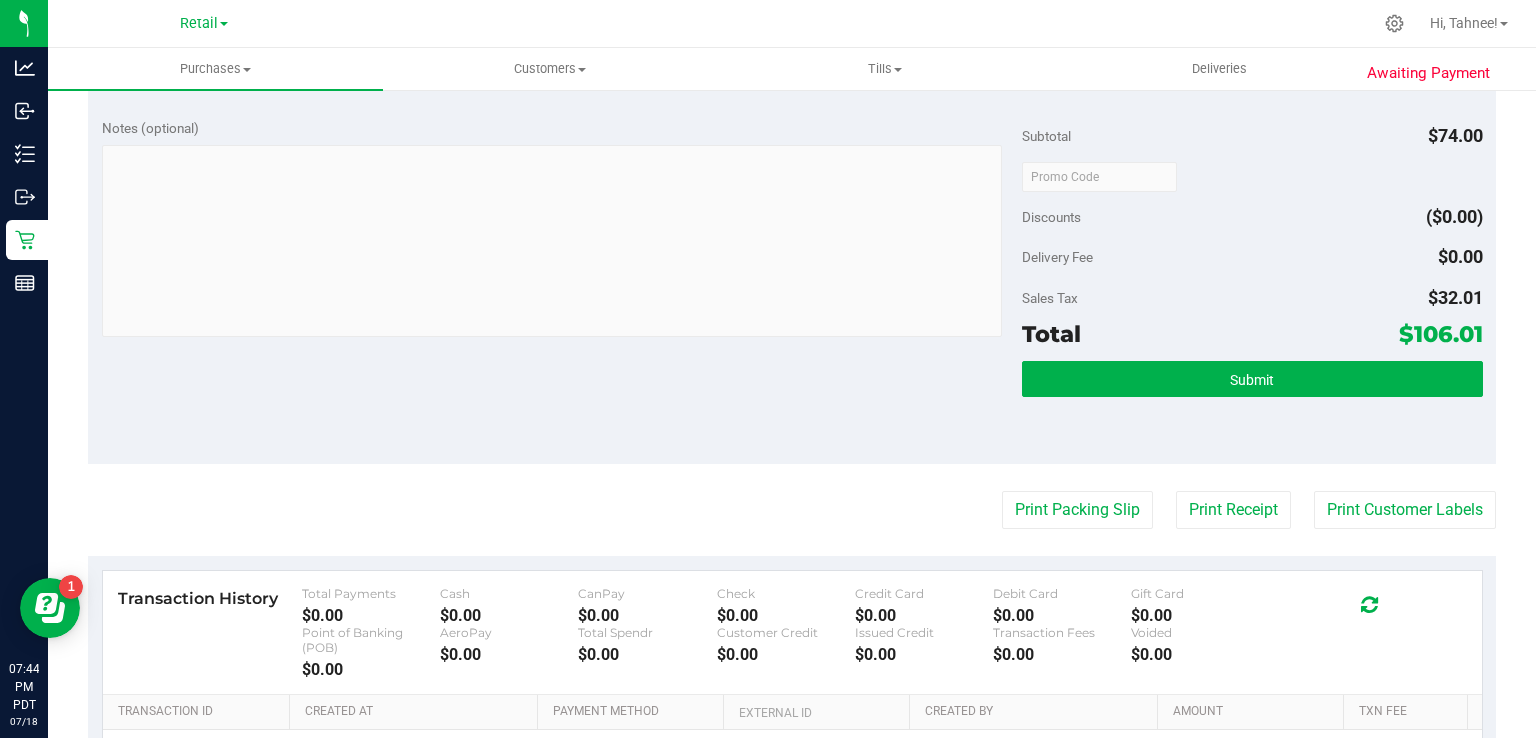scroll, scrollTop: 679, scrollLeft: 0, axis: vertical 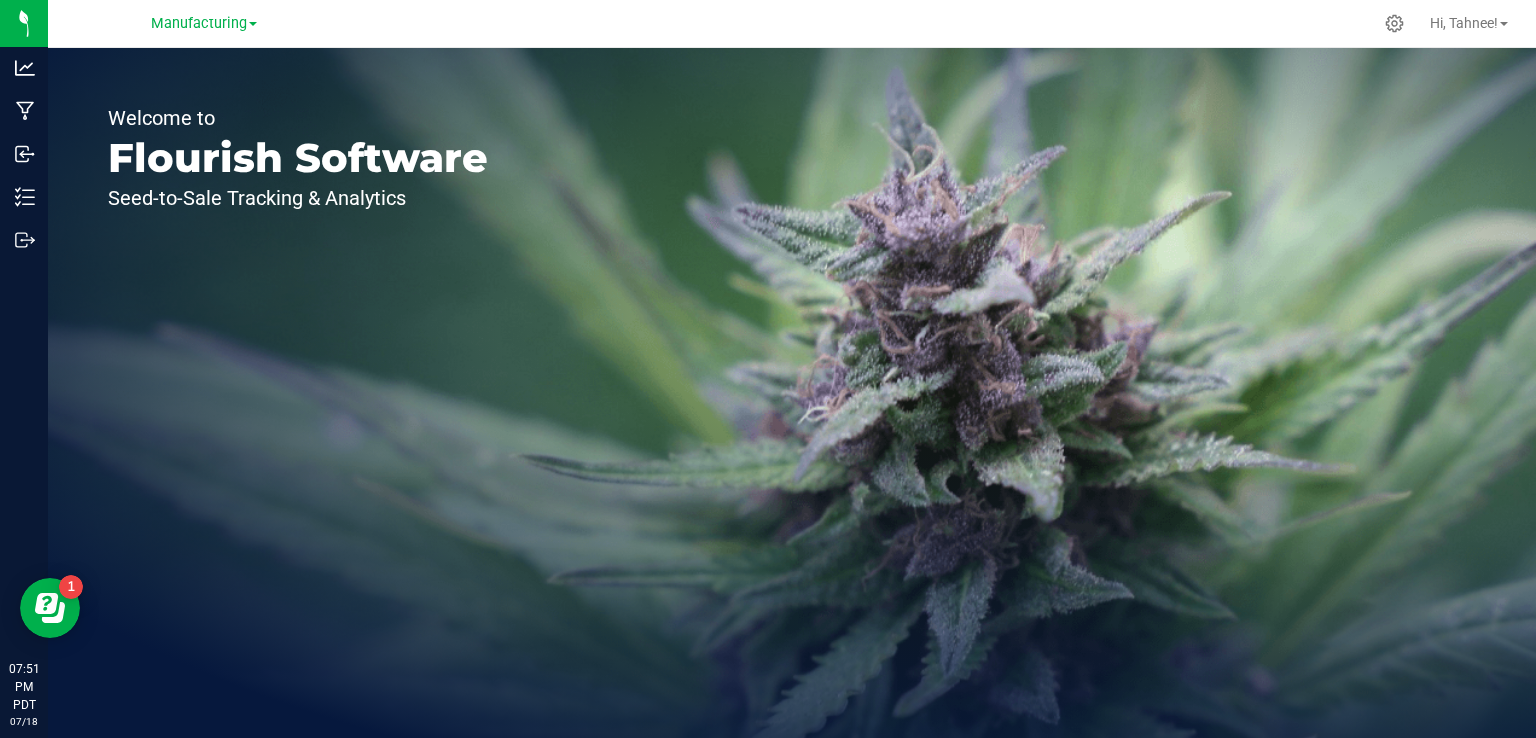 click on "Welcome to   Flourish Software   Seed-to-Sale Tracking & Analytics" at bounding box center (792, 393) 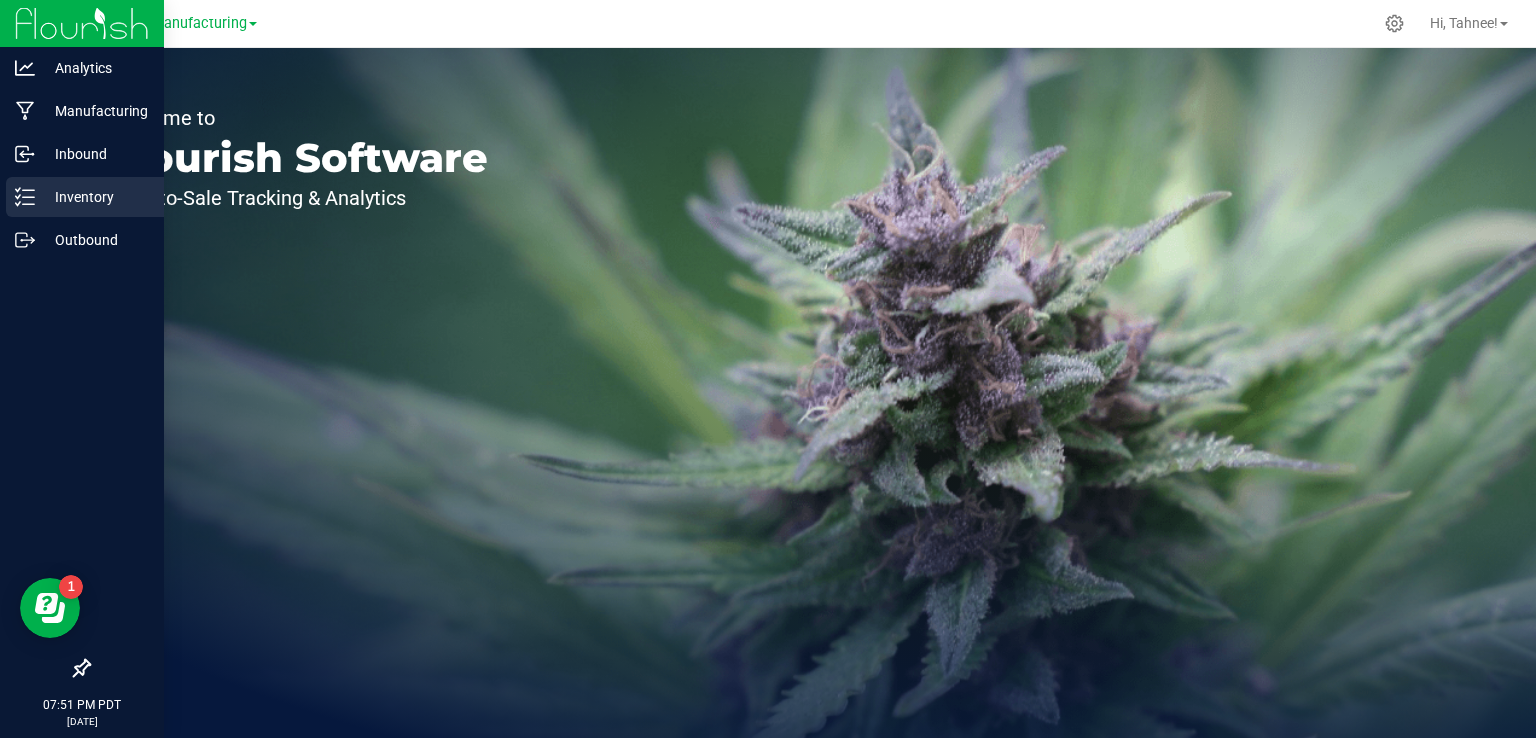 click 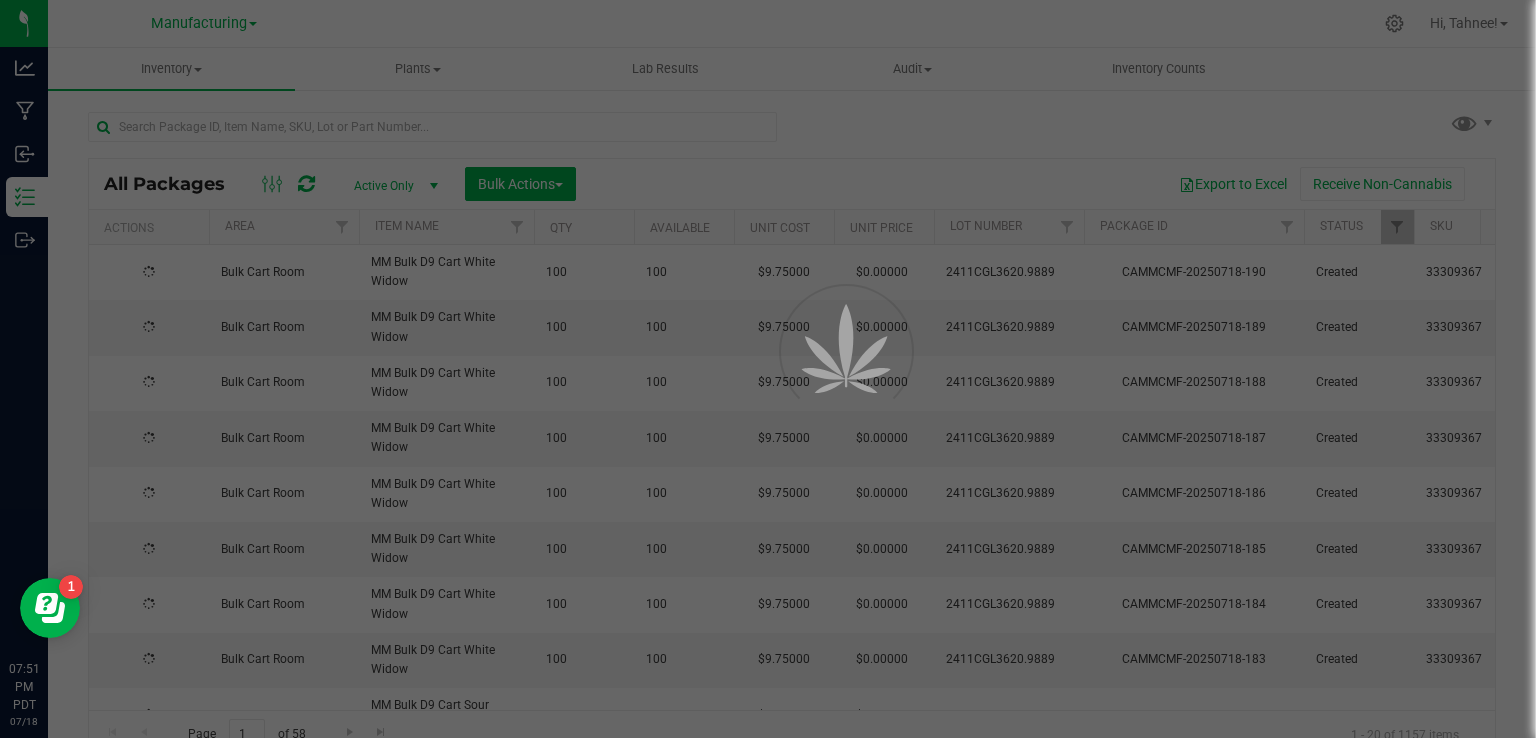 click on "Manufacturing" at bounding box center [204, 23] 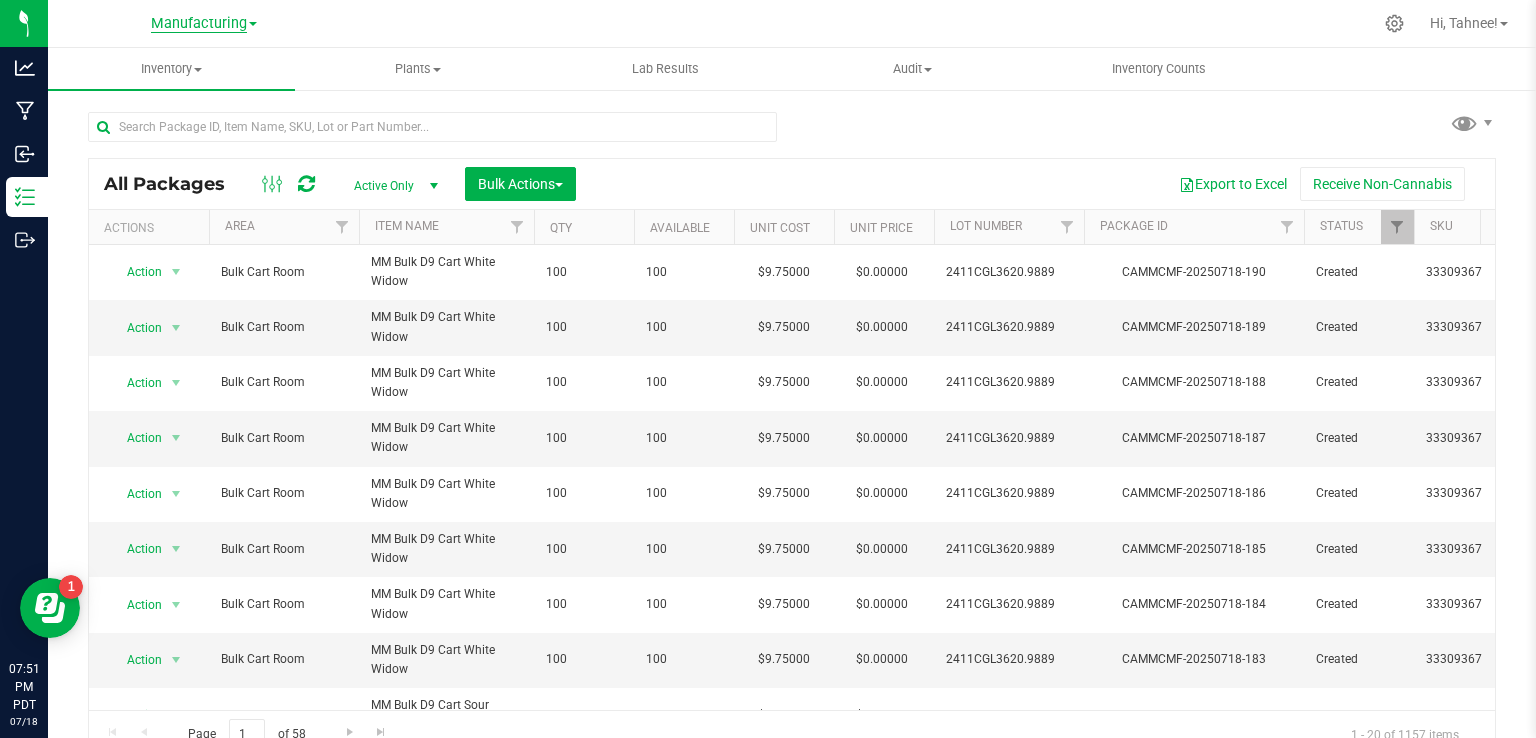 click on "Manufacturing" at bounding box center [199, 24] 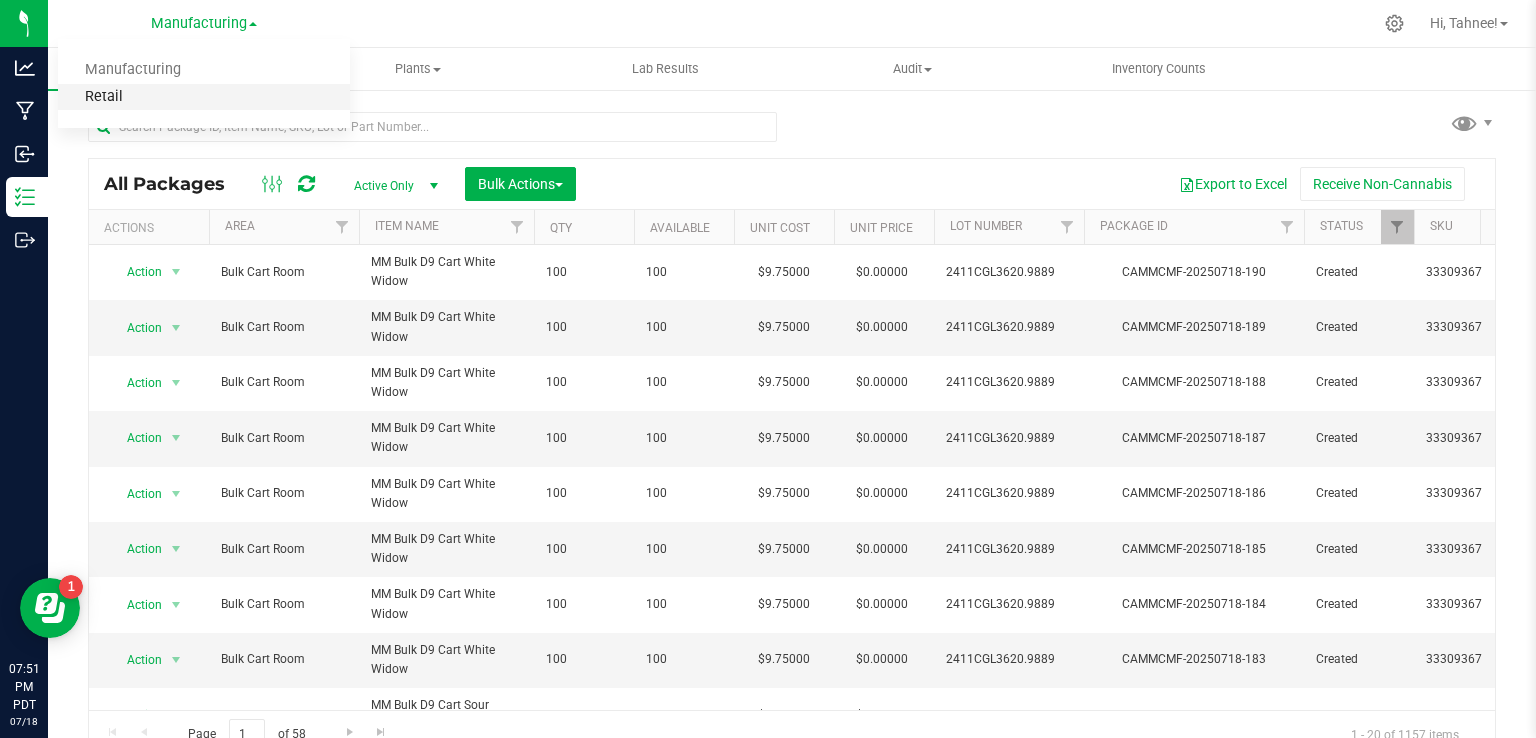 click on "Retail" at bounding box center (204, 97) 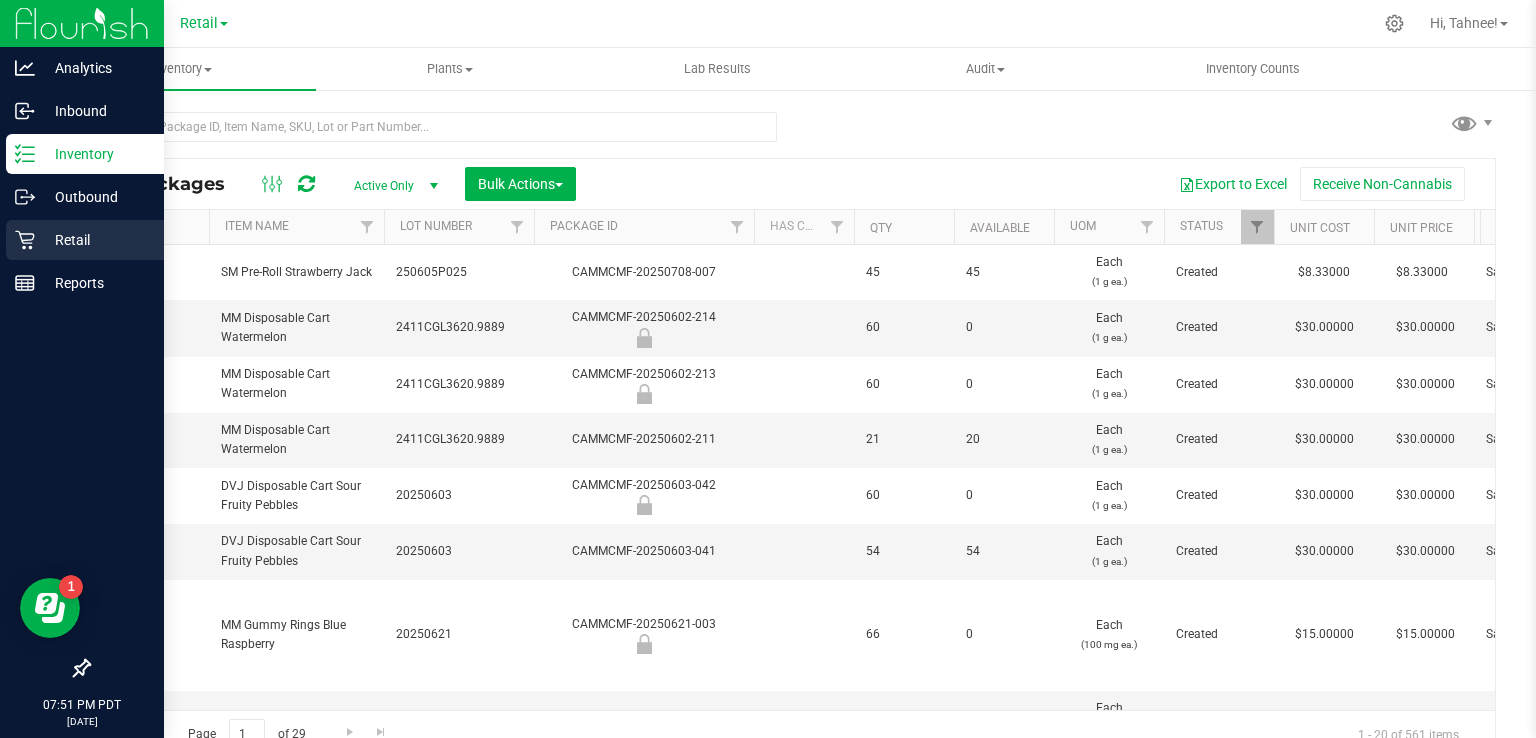 click 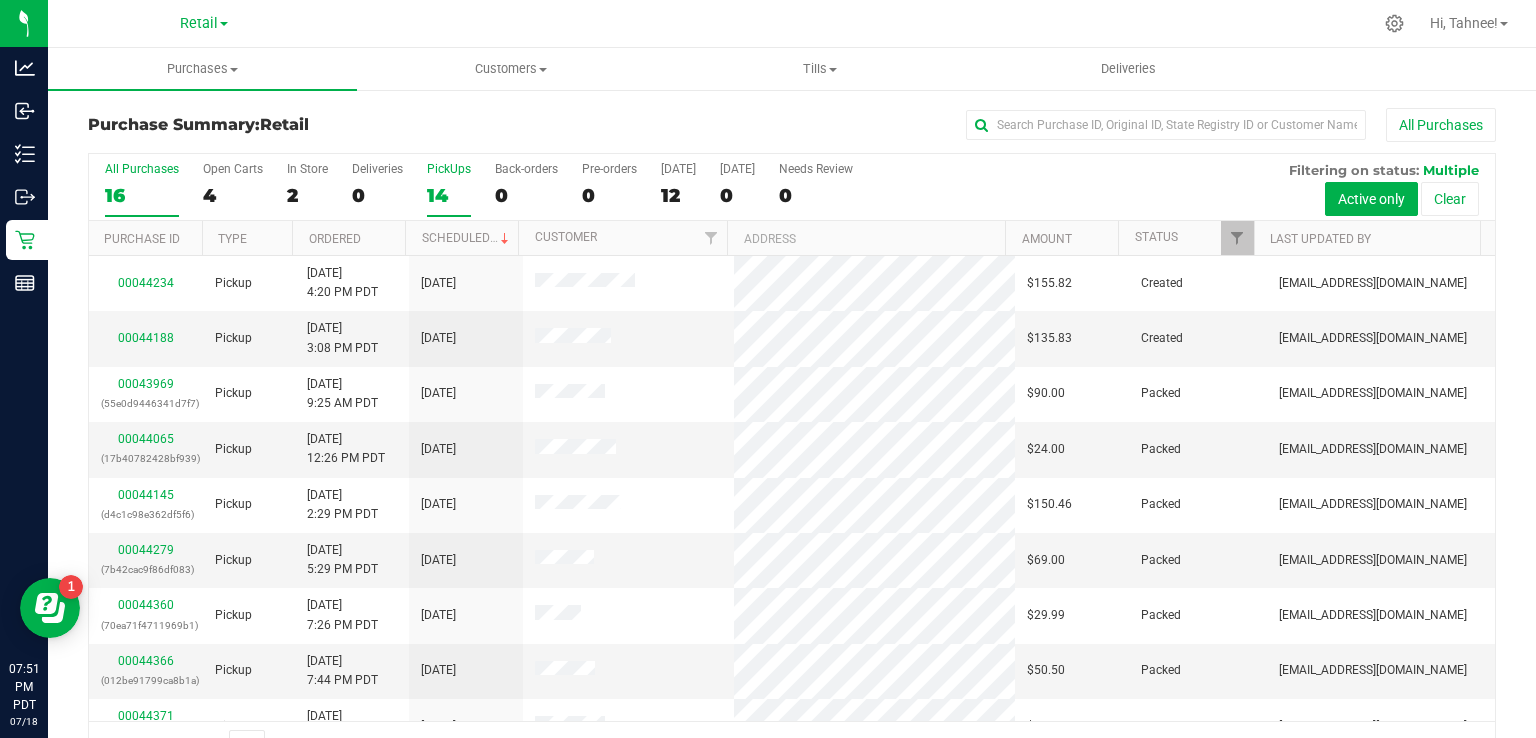 click on "14" at bounding box center (449, 195) 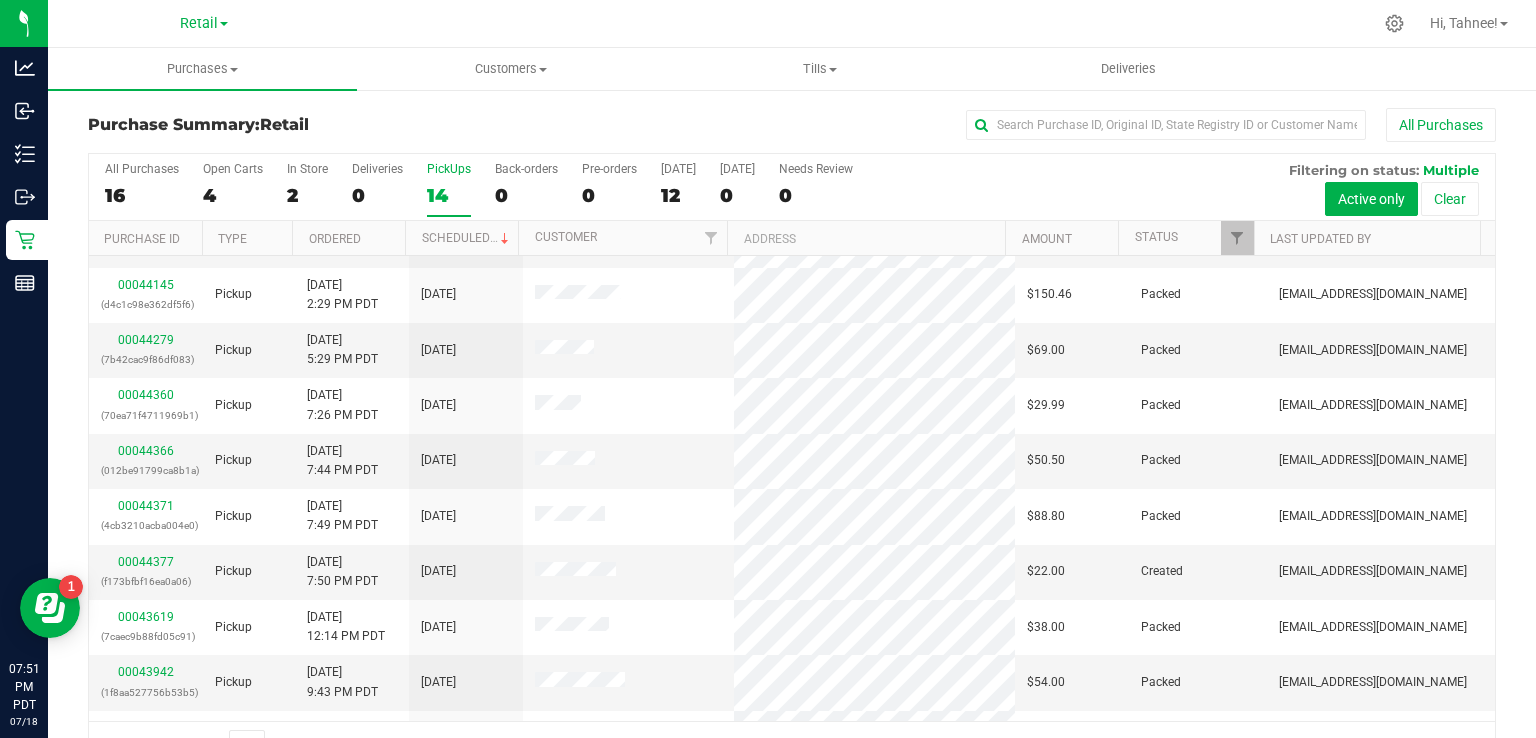 scroll, scrollTop: 307, scrollLeft: 0, axis: vertical 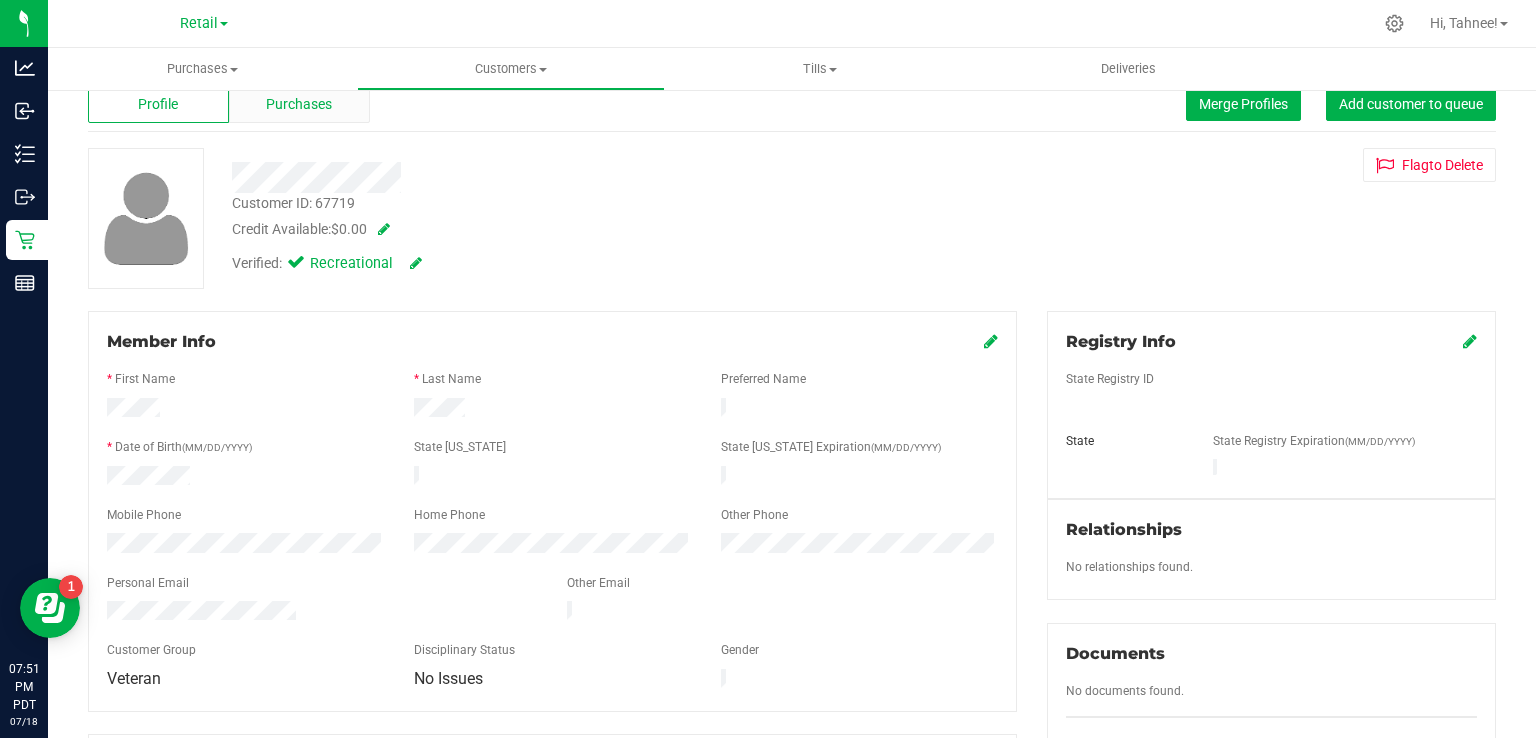 click on "Purchases" at bounding box center (299, 104) 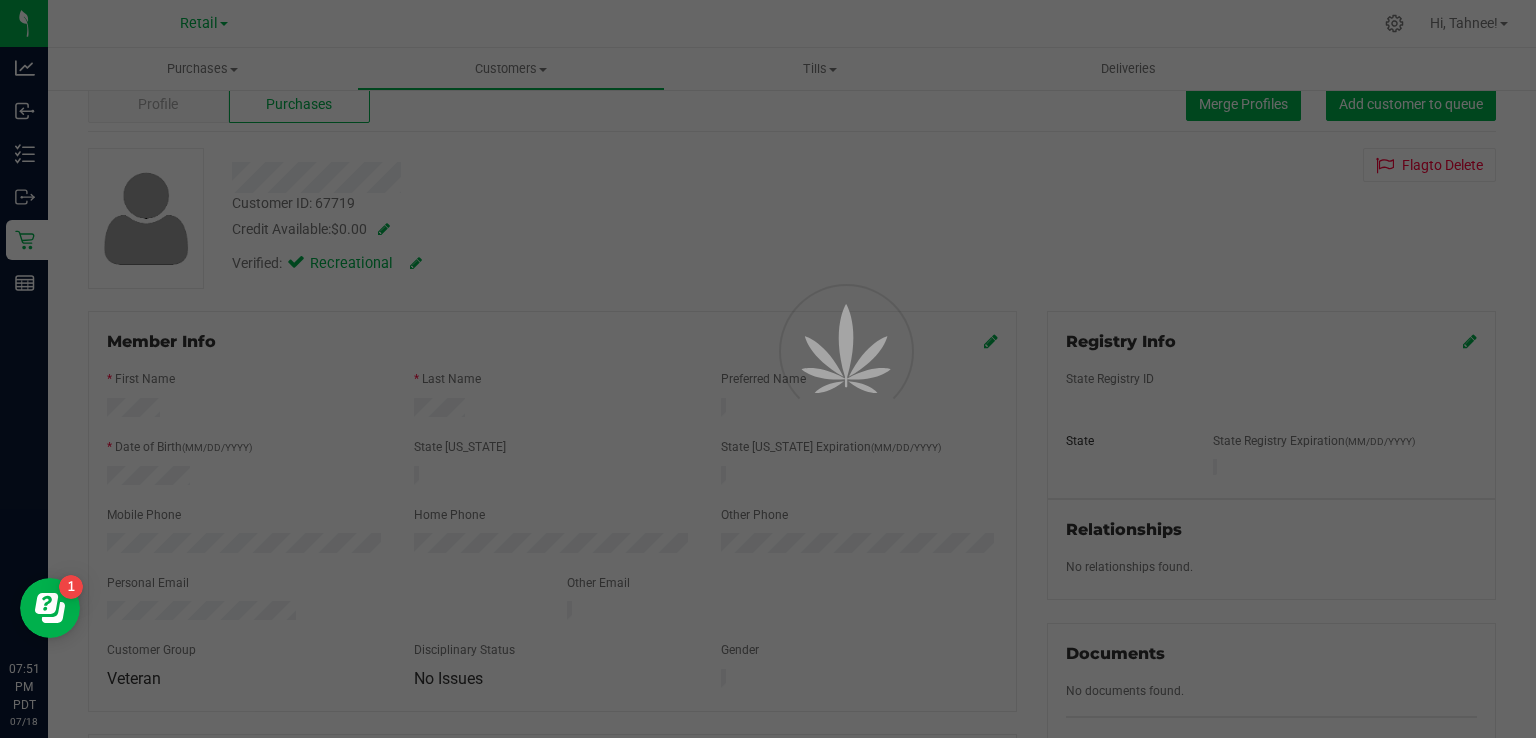 scroll, scrollTop: 0, scrollLeft: 0, axis: both 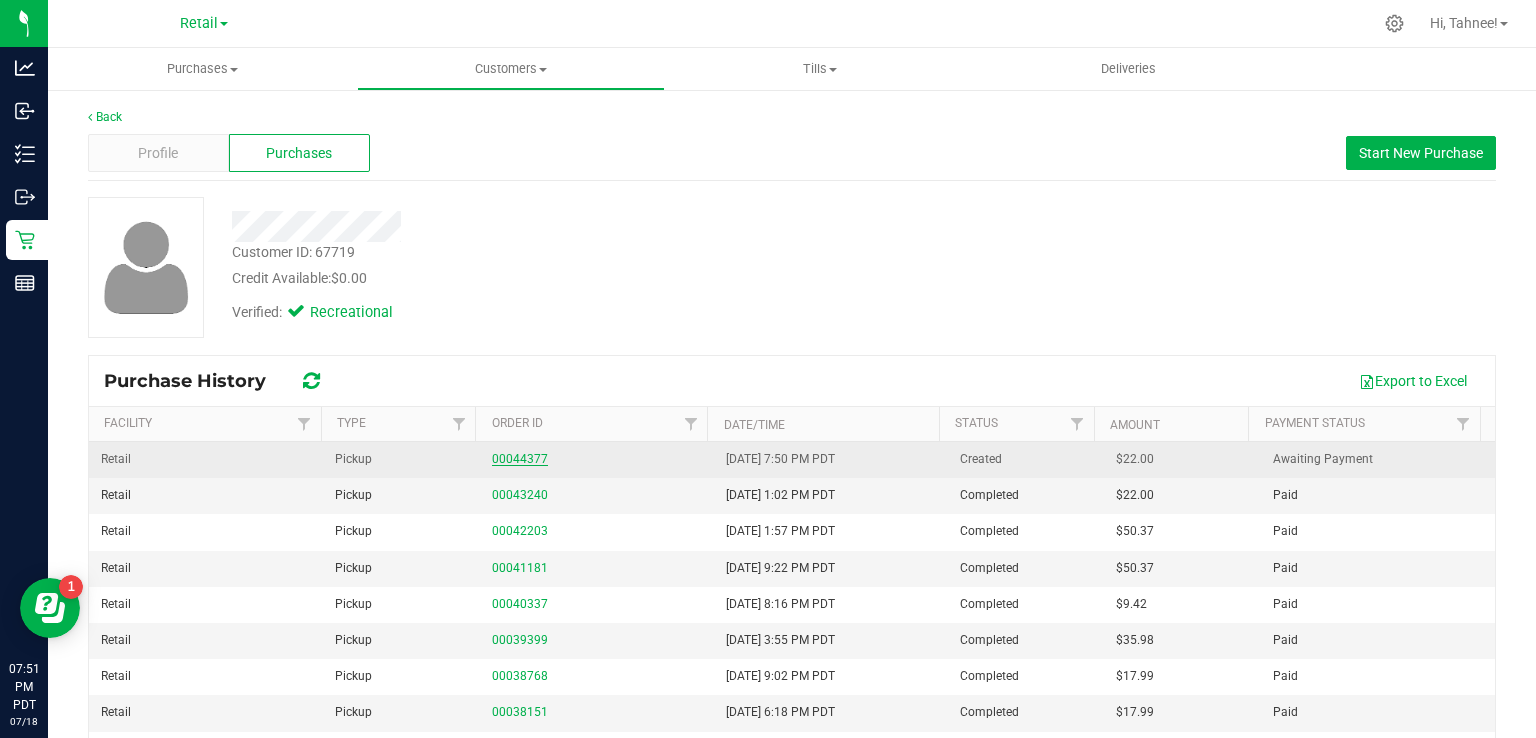 click on "00044377" at bounding box center (520, 459) 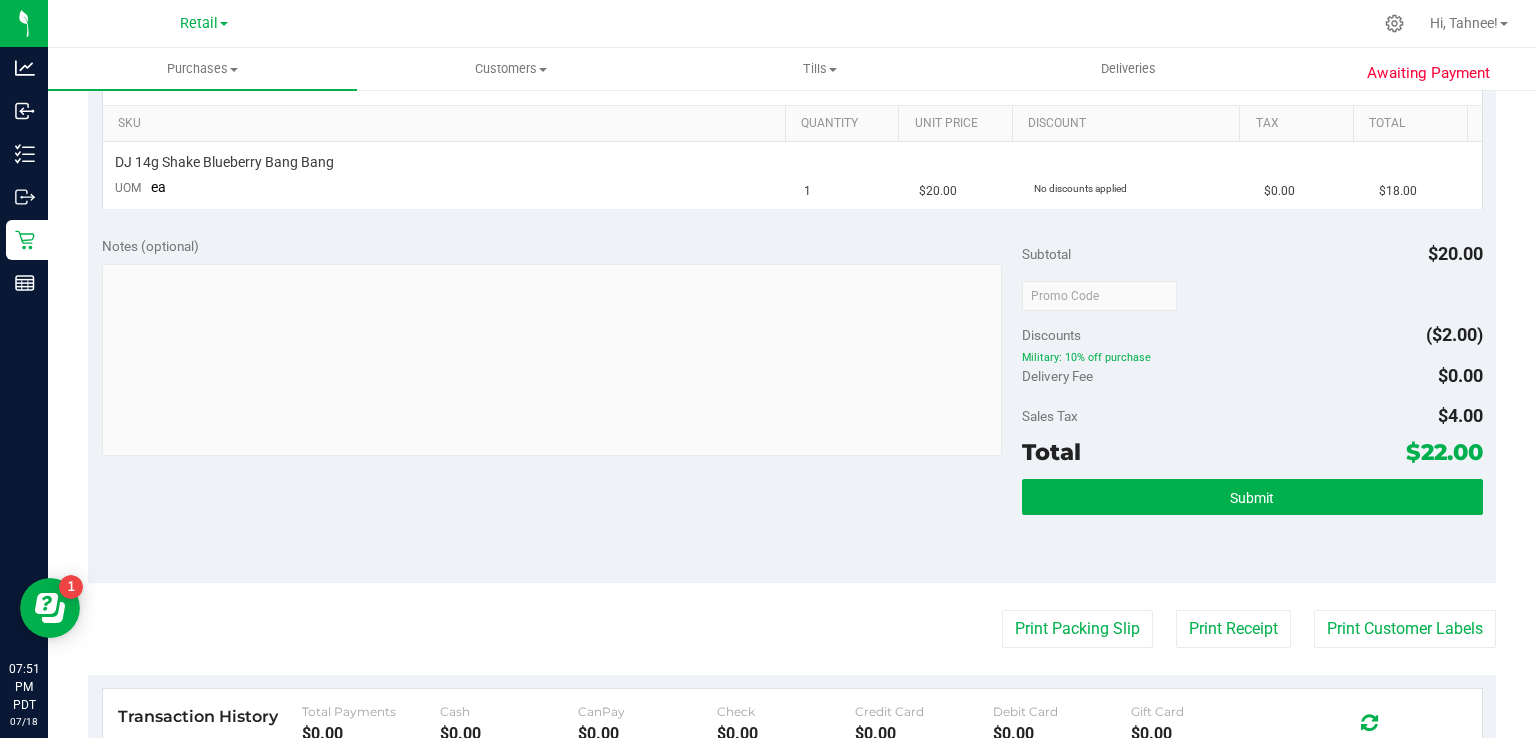 scroll, scrollTop: 496, scrollLeft: 0, axis: vertical 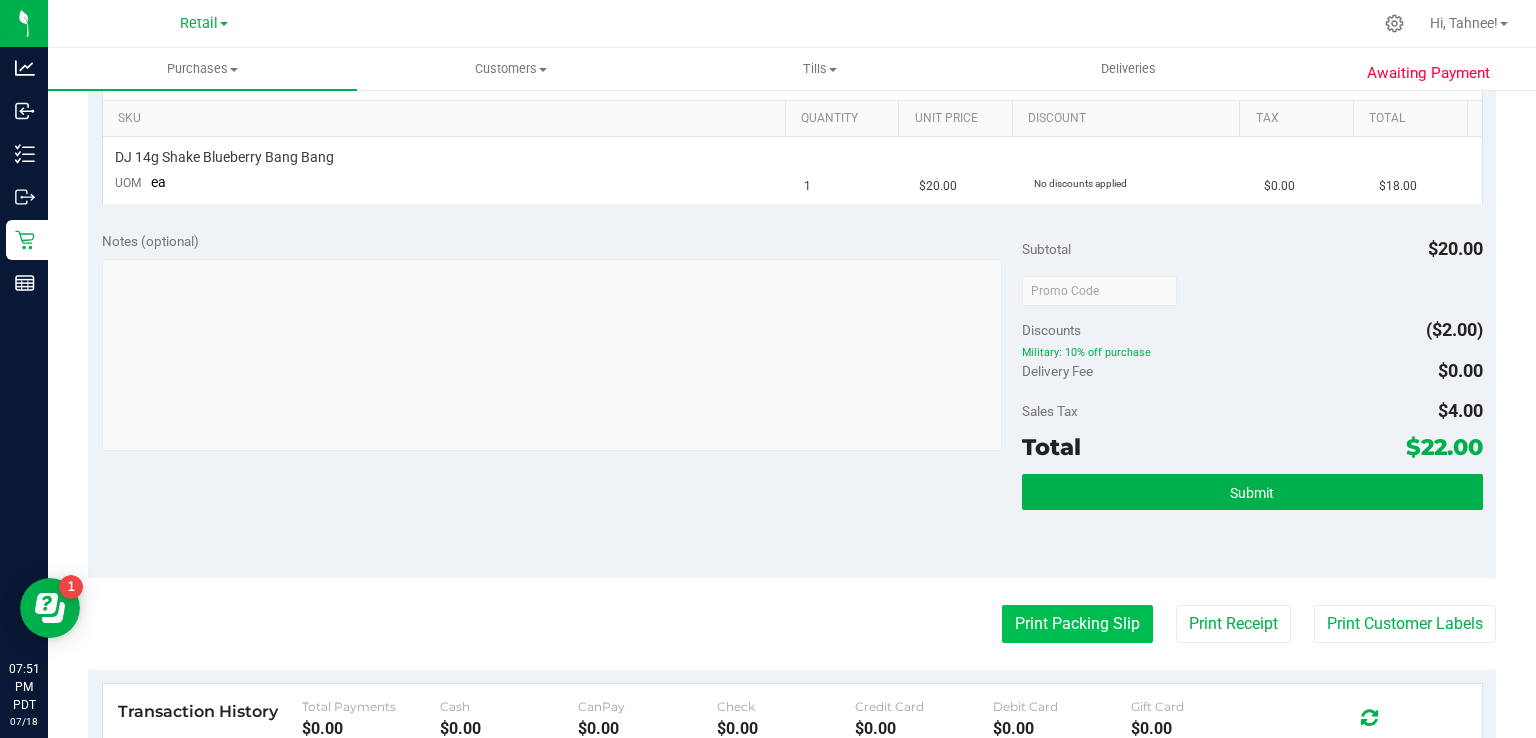 click on "Print Packing Slip" at bounding box center (1077, 624) 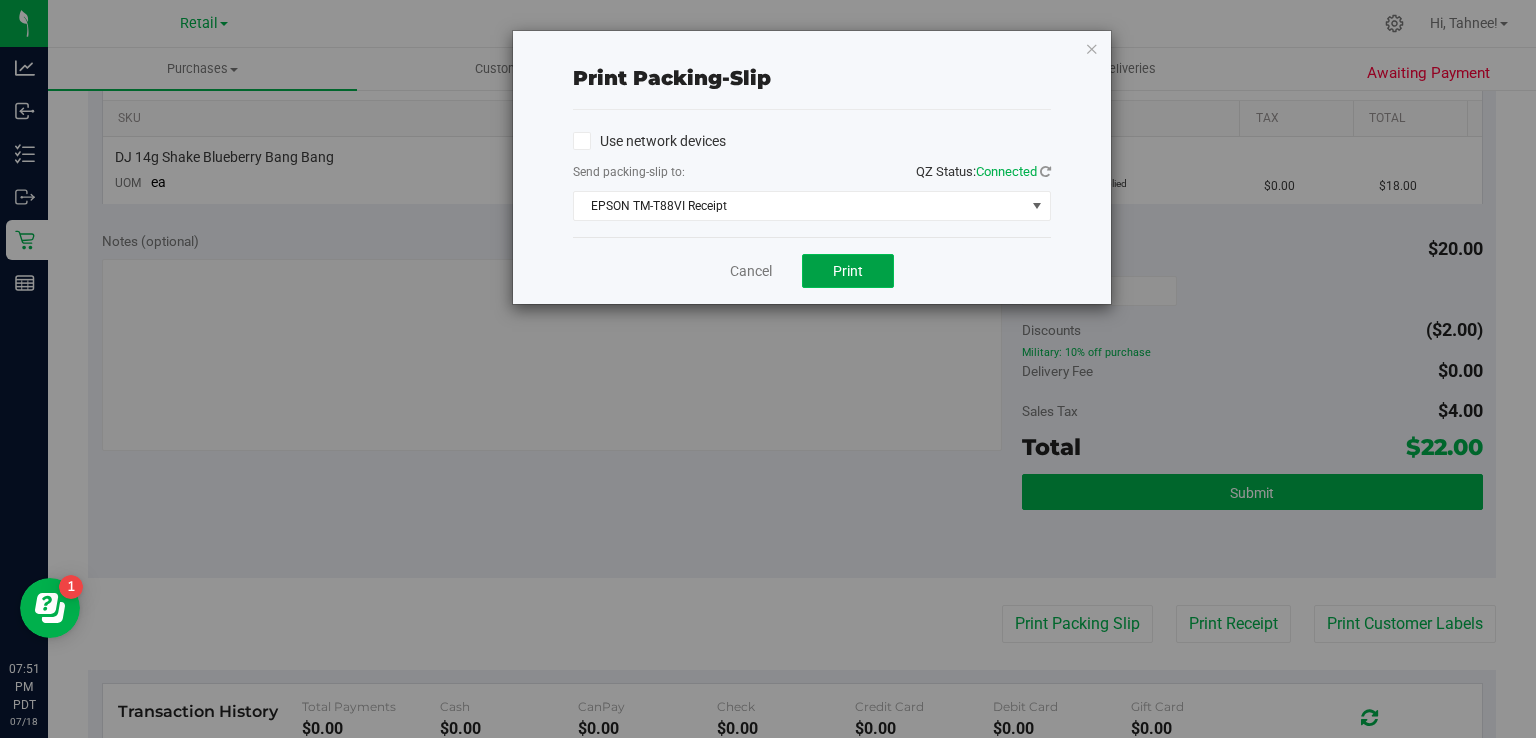click on "Print" at bounding box center [848, 271] 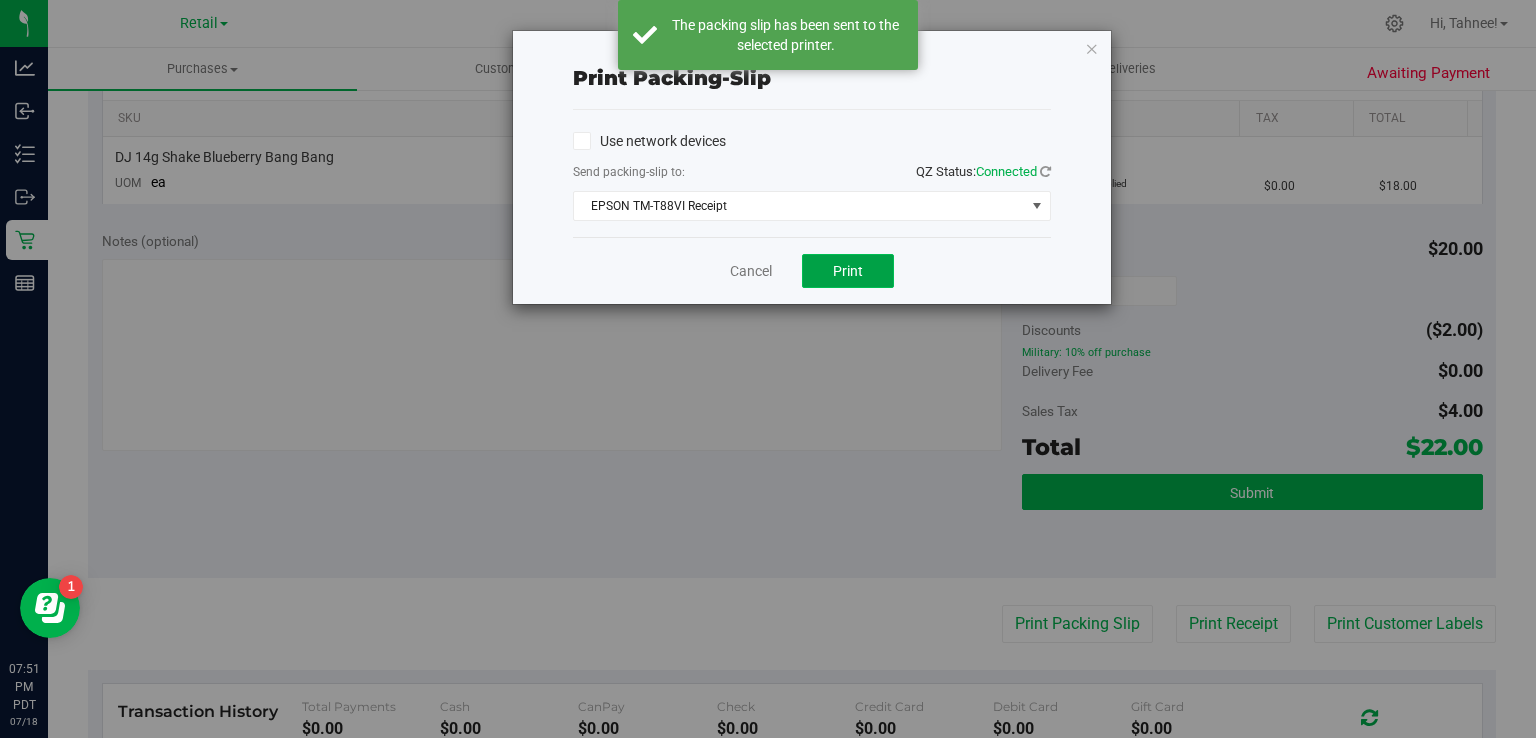 click on "Print" at bounding box center [848, 271] 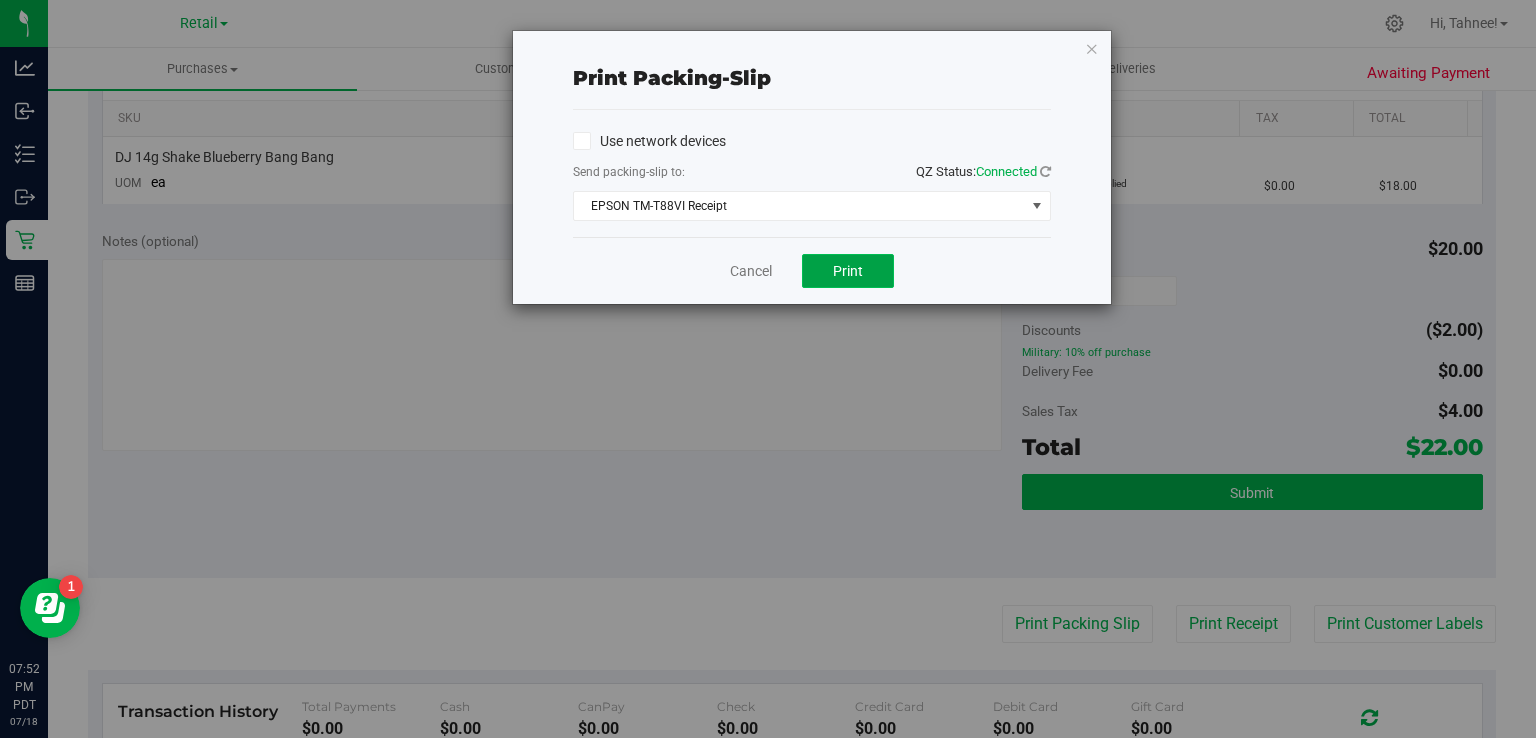 click on "Print" at bounding box center [848, 271] 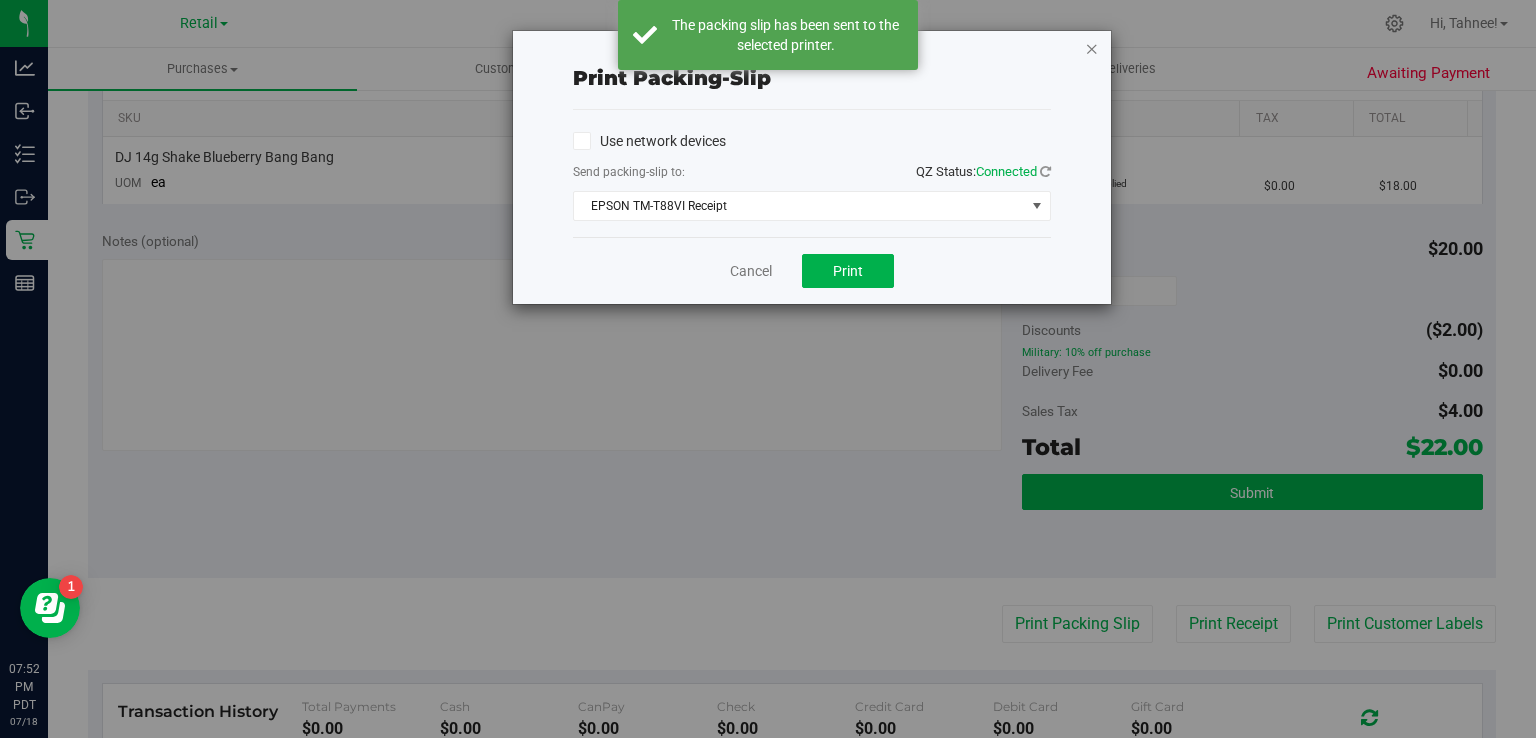 click at bounding box center (1092, 48) 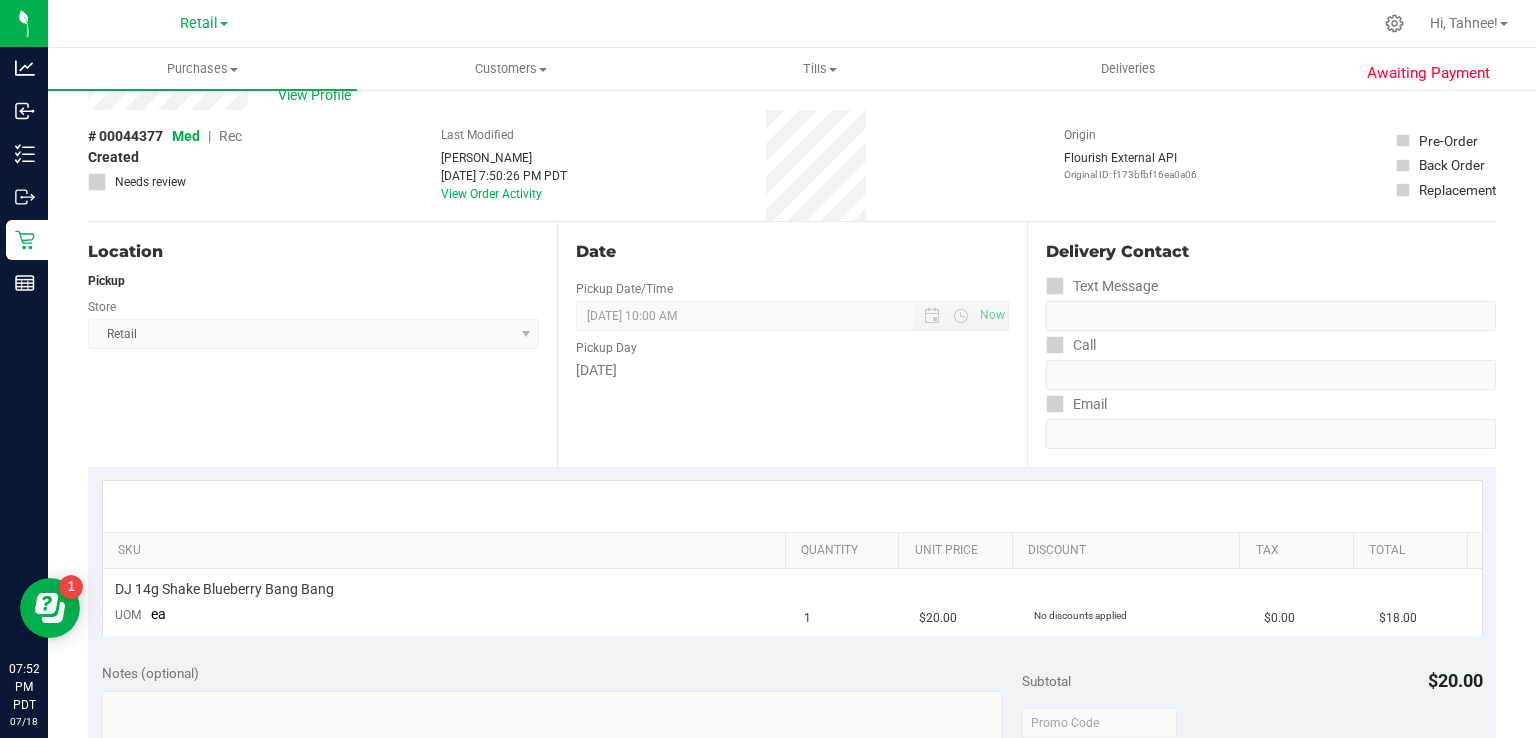 scroll, scrollTop: 0, scrollLeft: 0, axis: both 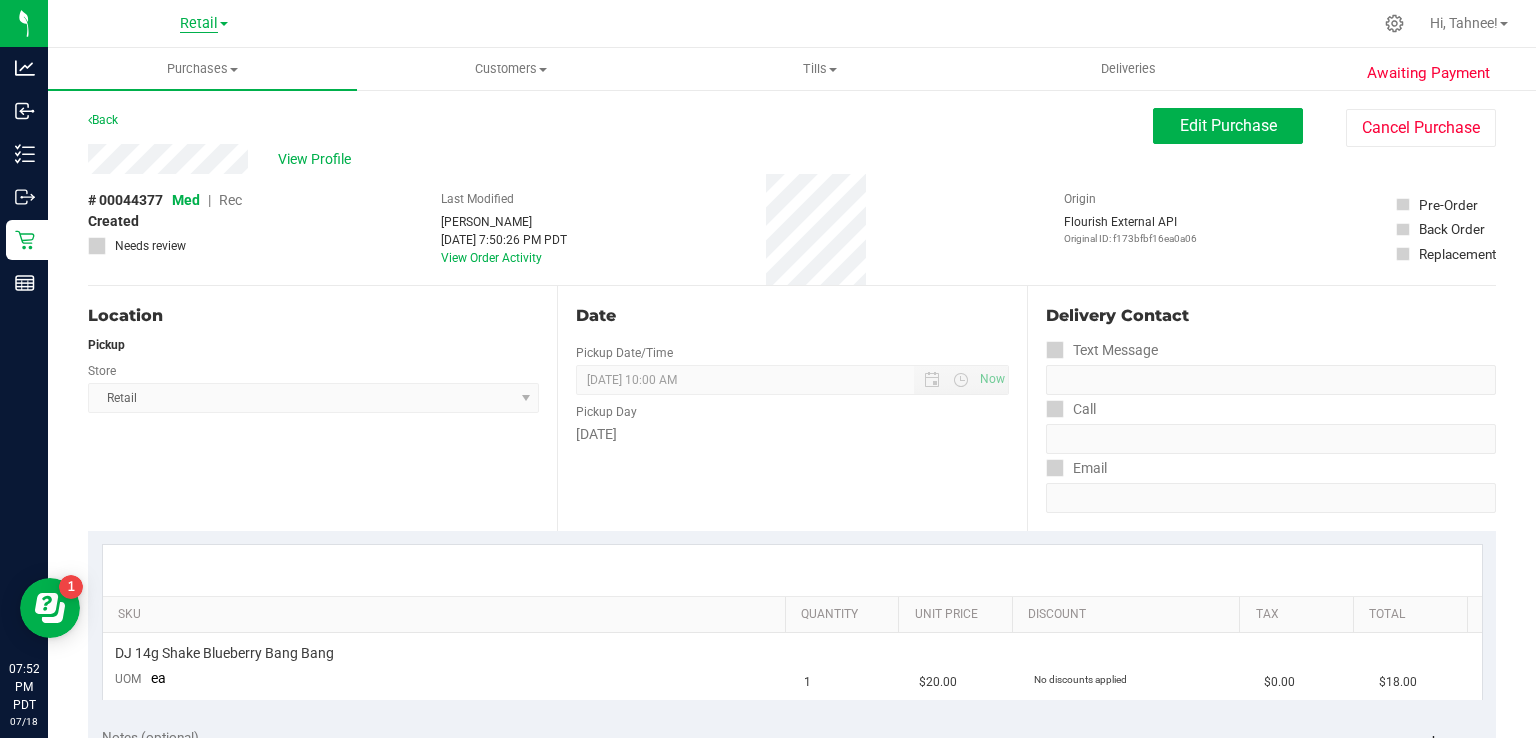 click on "Retail" at bounding box center (199, 24) 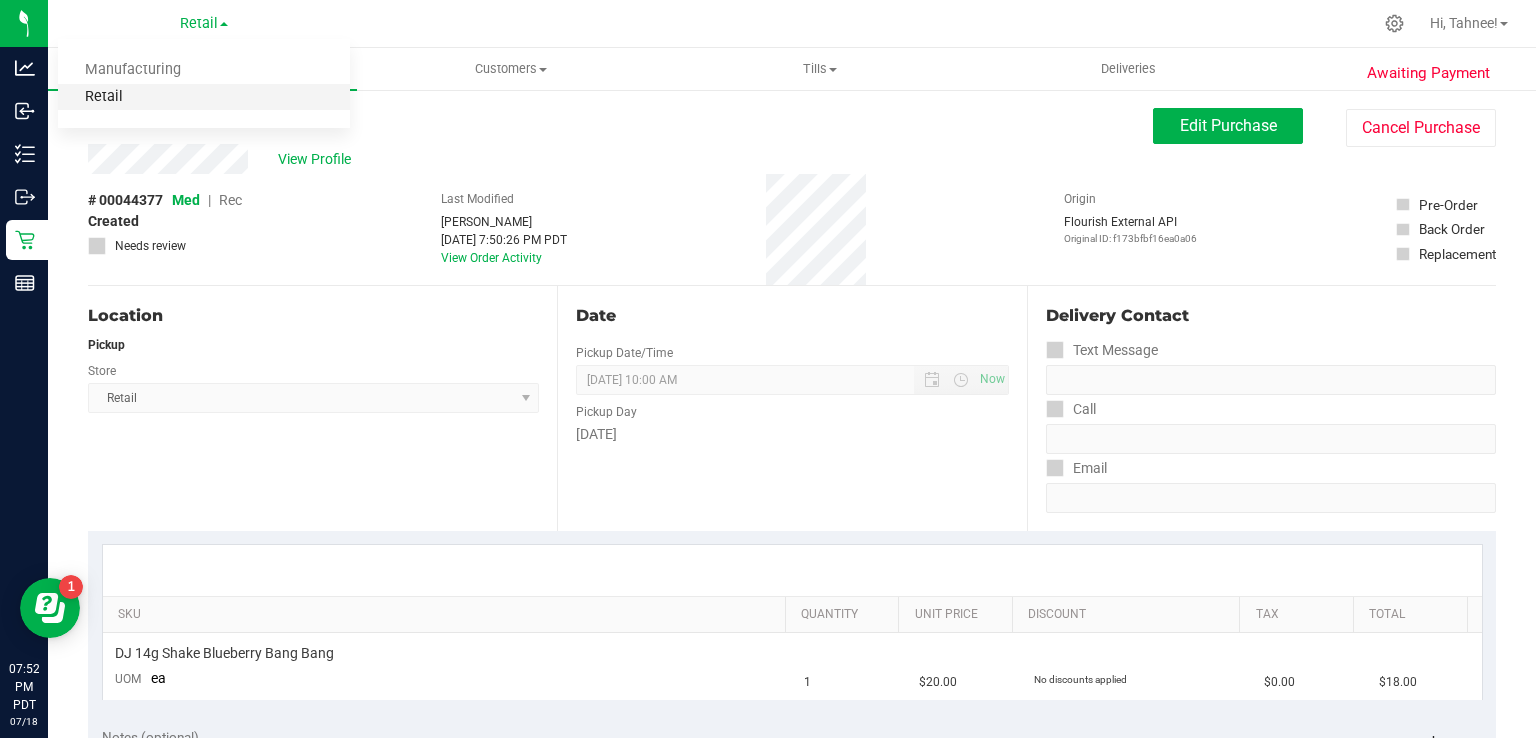 click on "Retail" at bounding box center (204, 97) 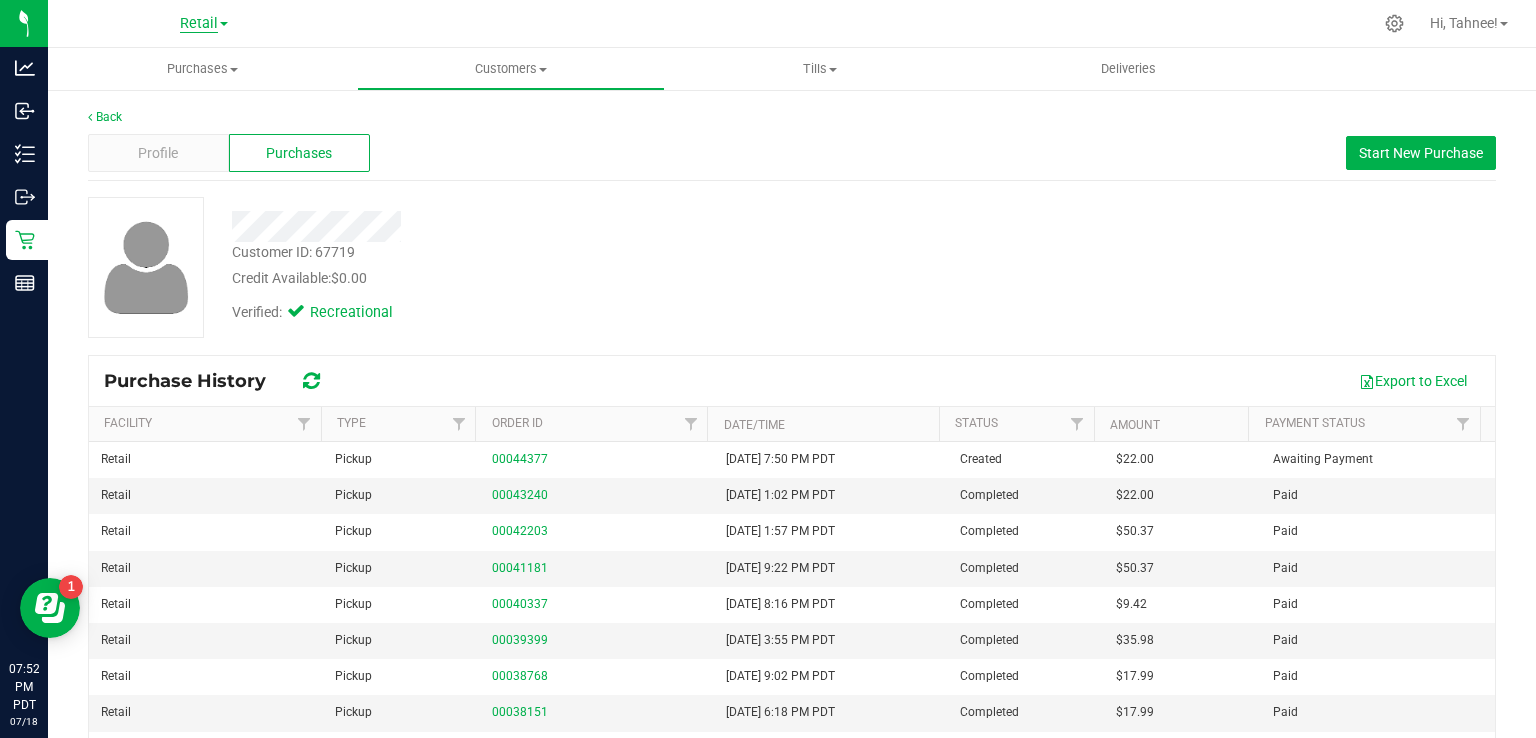 click on "Retail" at bounding box center [199, 24] 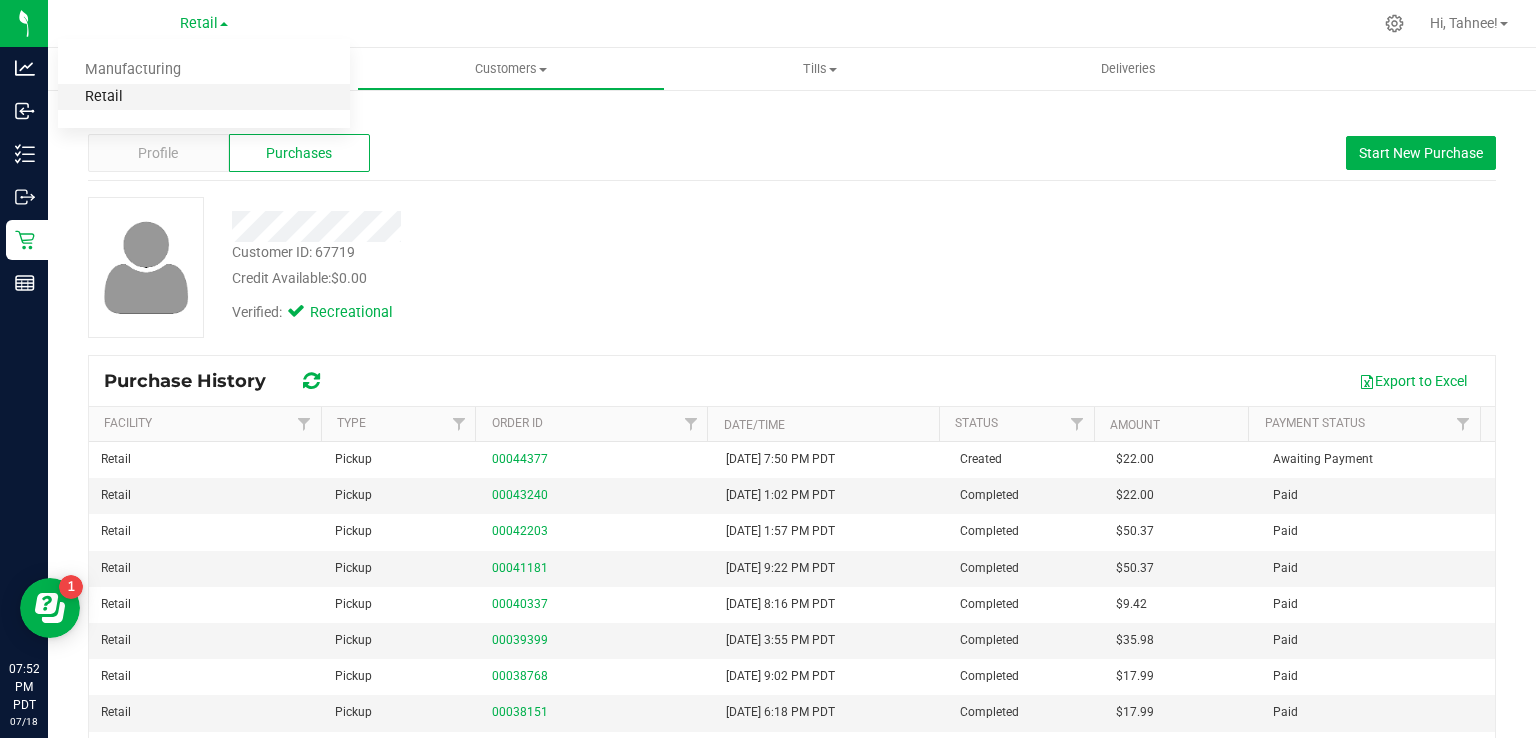 click on "Retail" at bounding box center (204, 97) 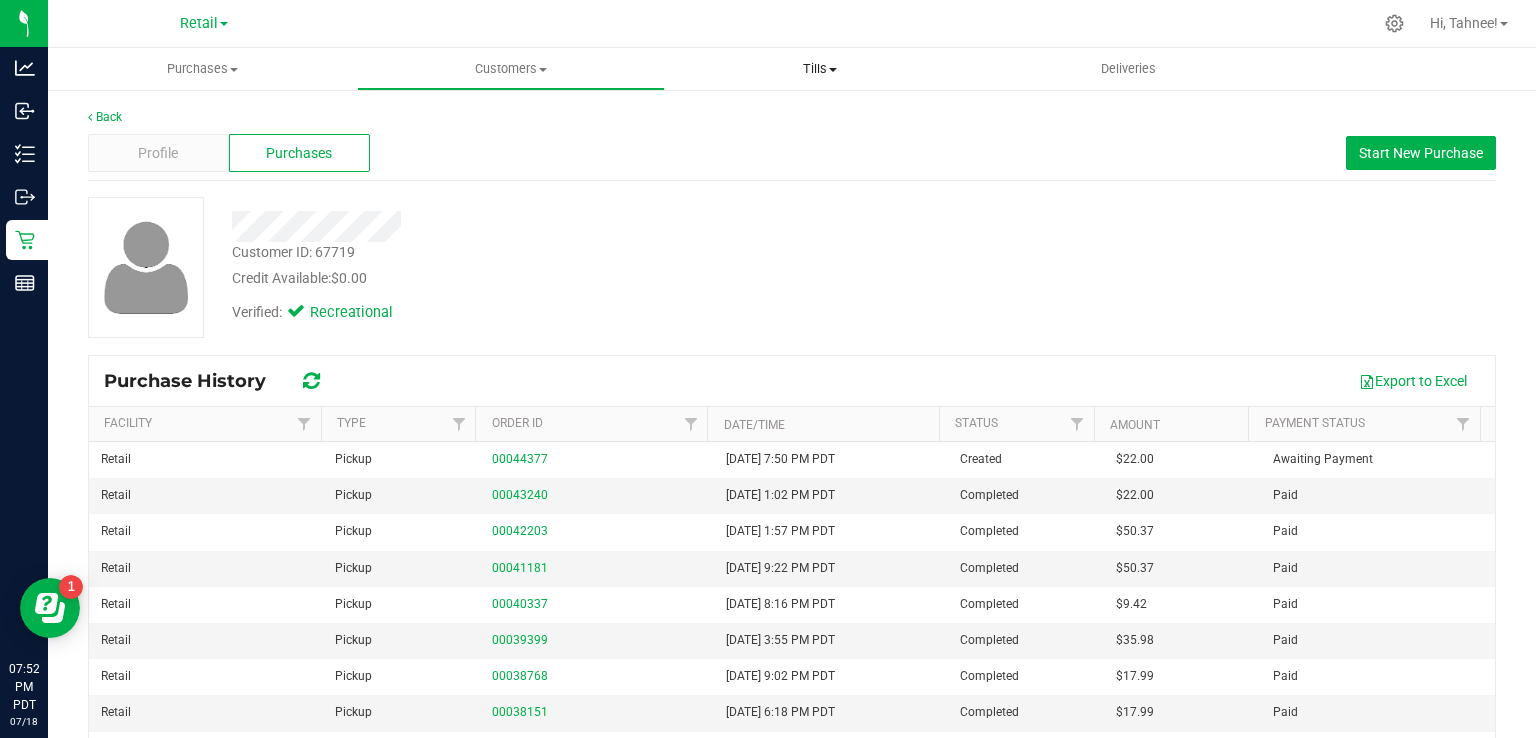 click on "Tills" at bounding box center (819, 69) 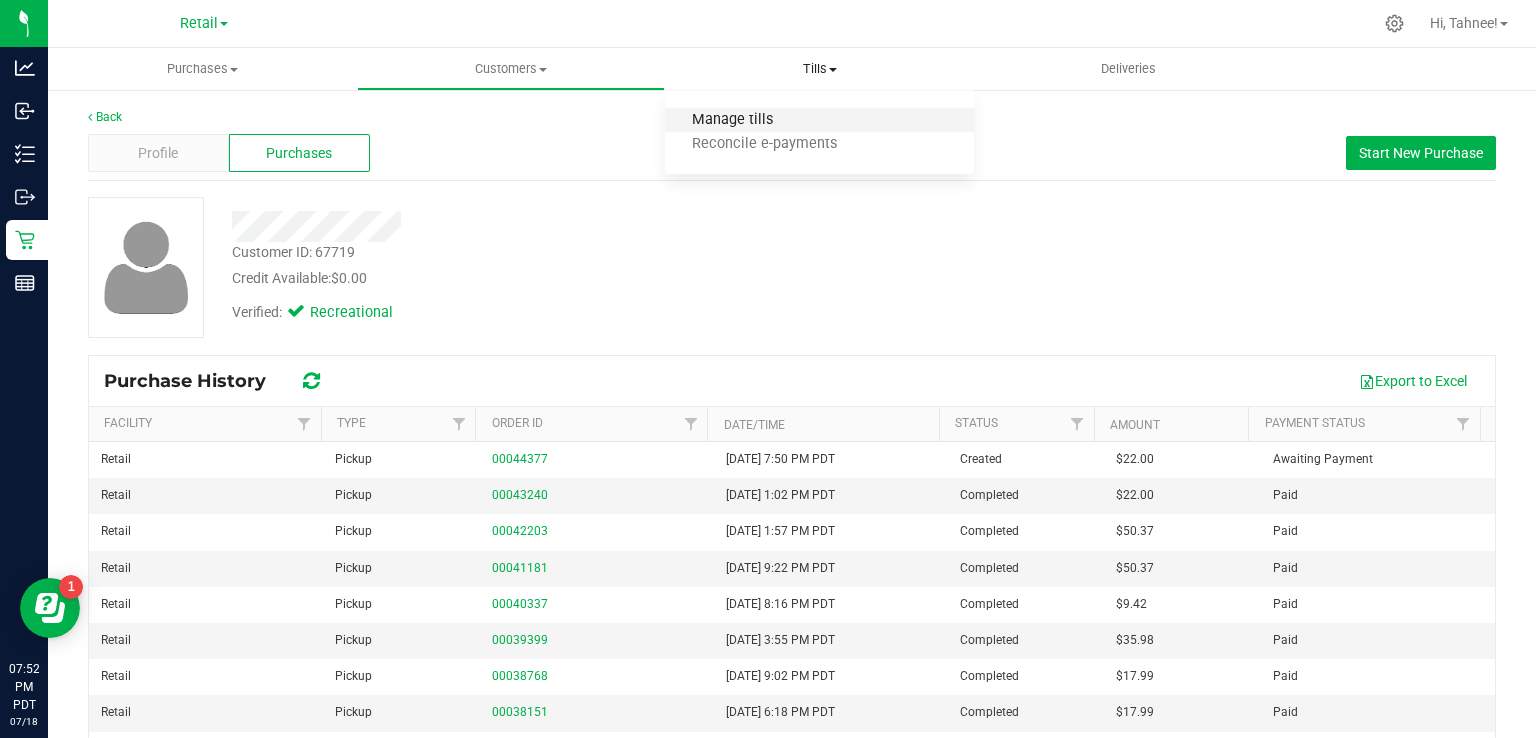 click on "Manage tills" at bounding box center (732, 120) 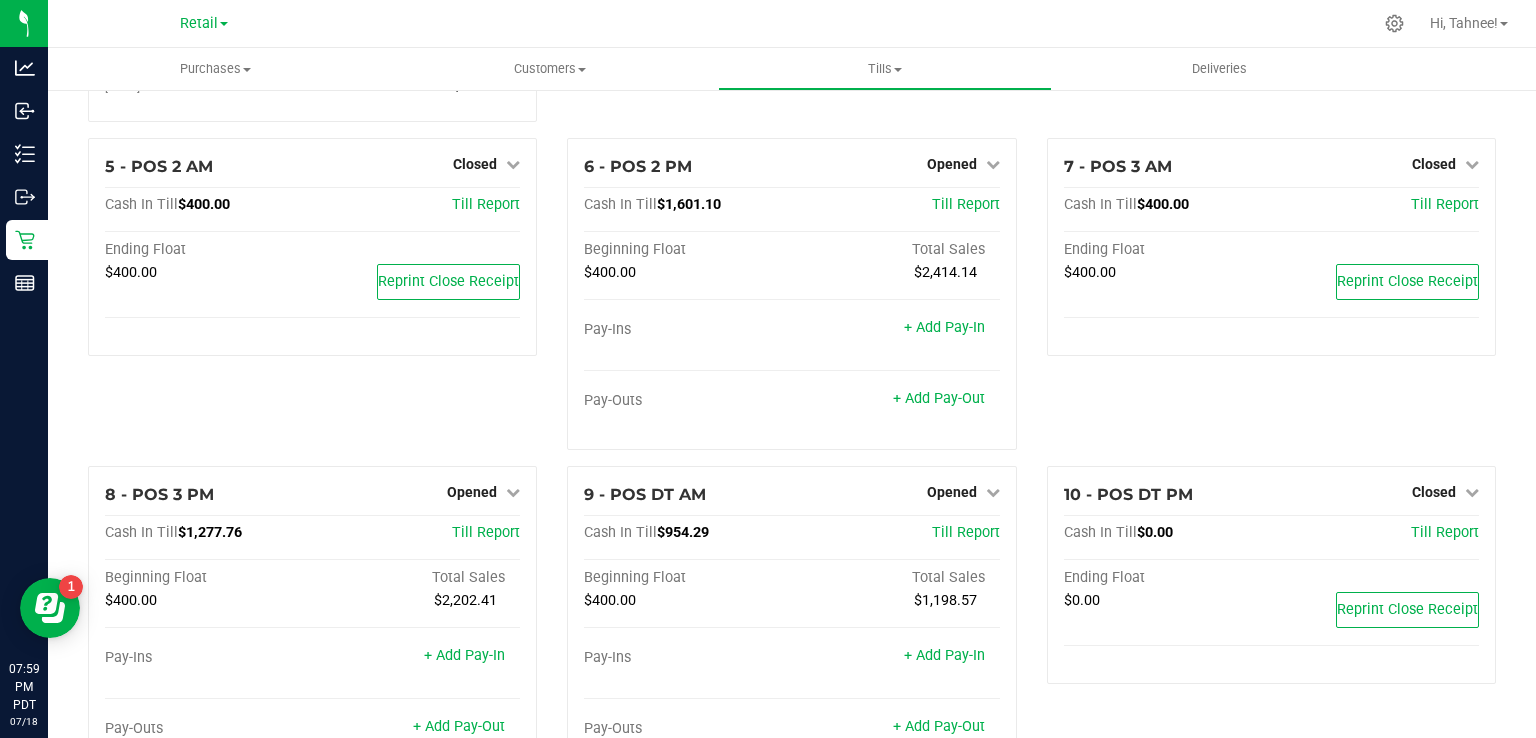 scroll, scrollTop: 532, scrollLeft: 0, axis: vertical 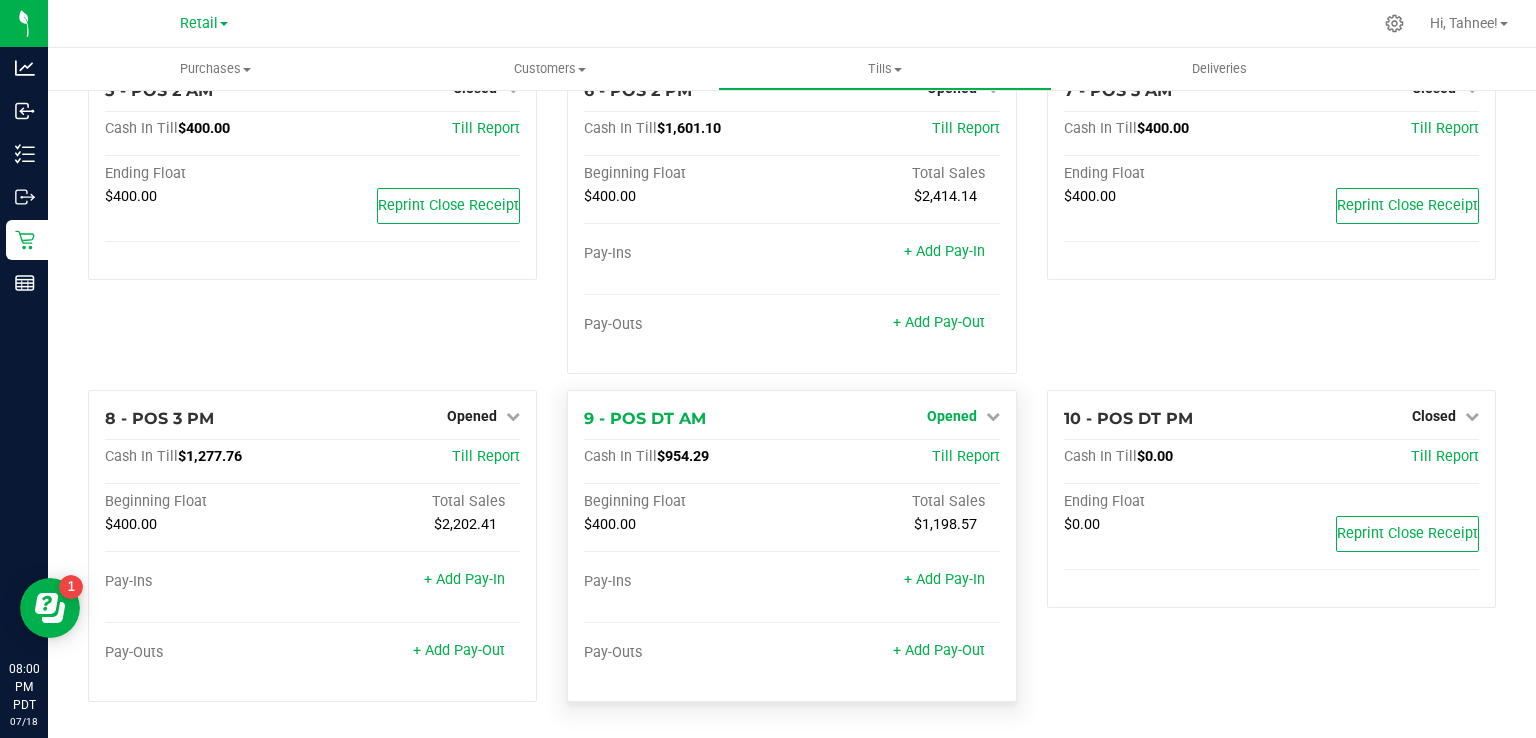 click on "Opened" at bounding box center [952, 416] 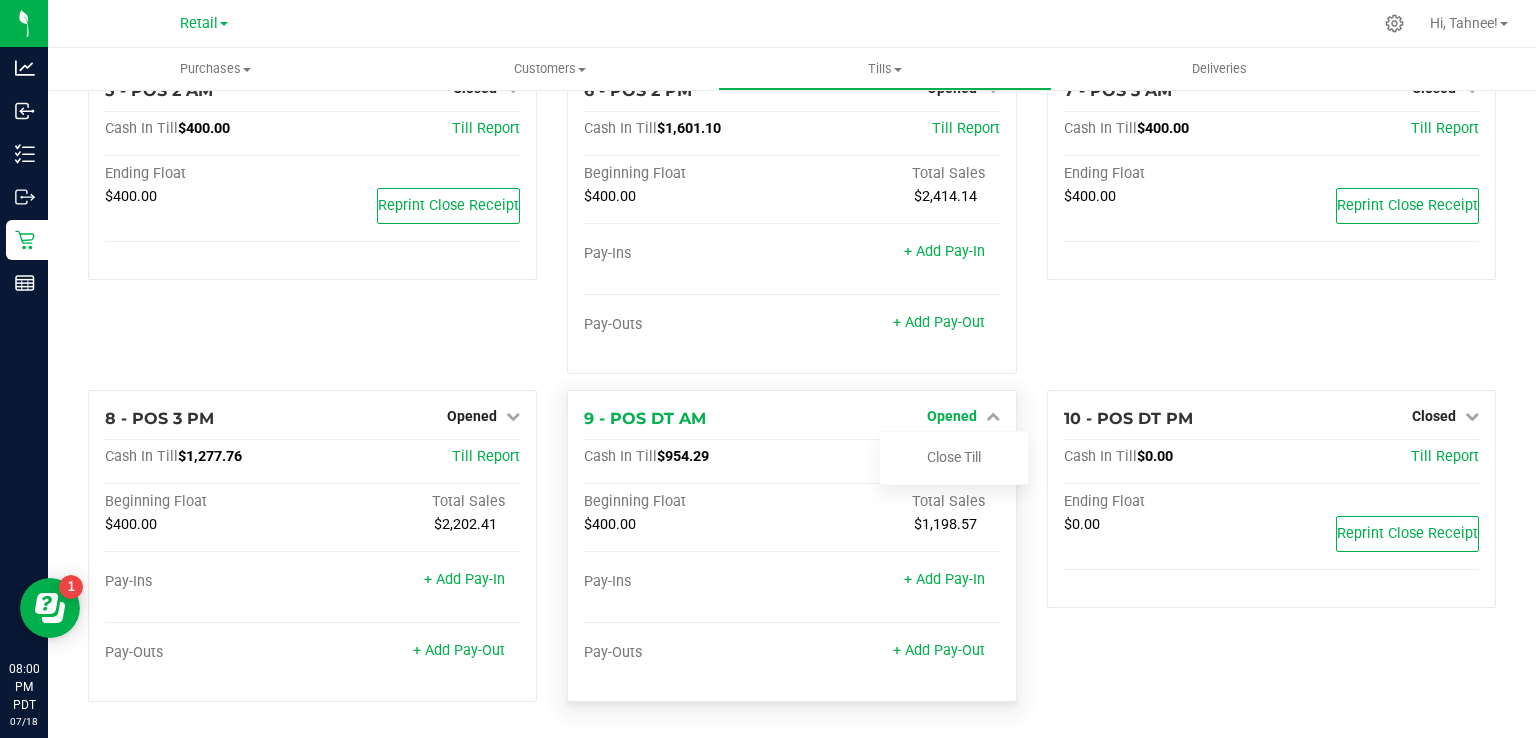 click on "Close Till" at bounding box center (954, 457) 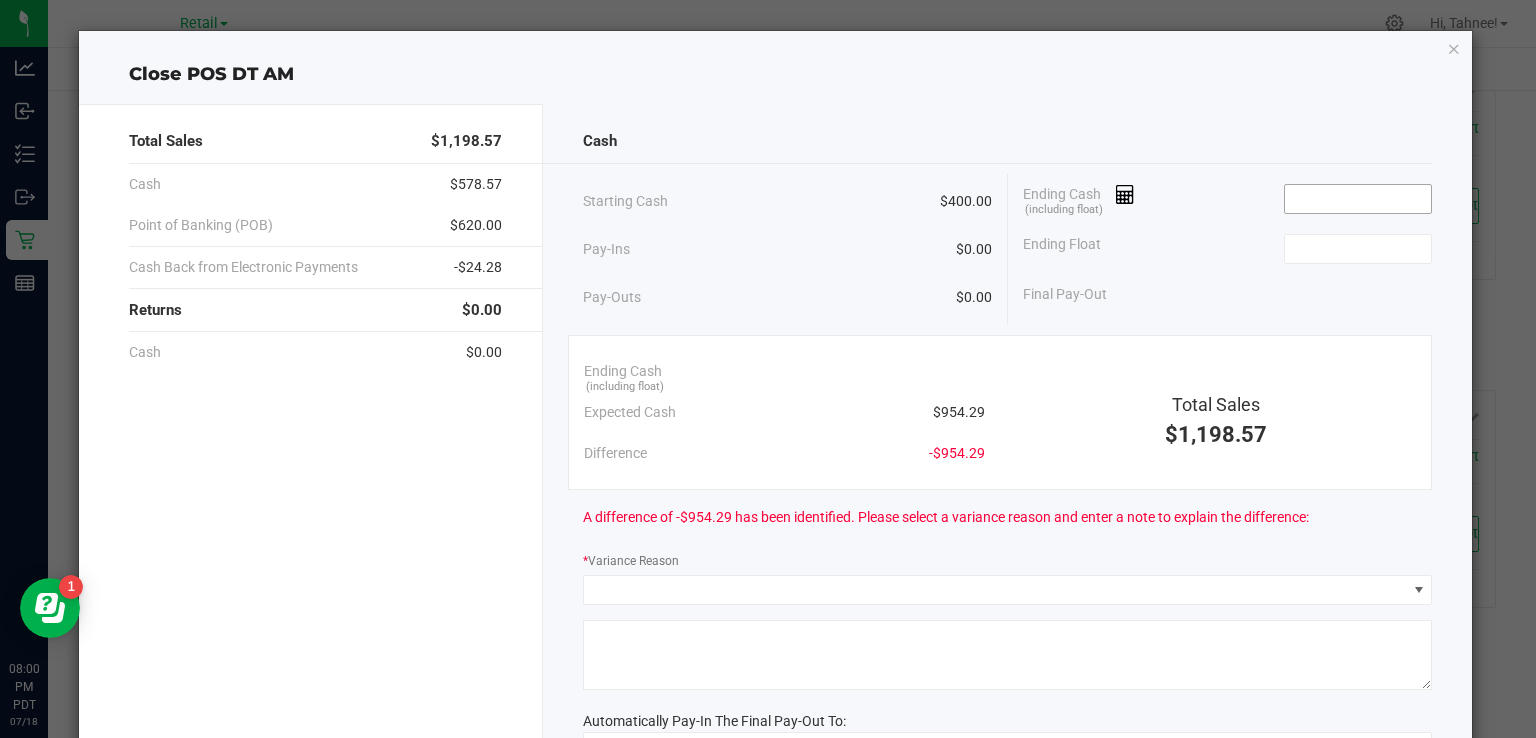 click at bounding box center (1358, 199) 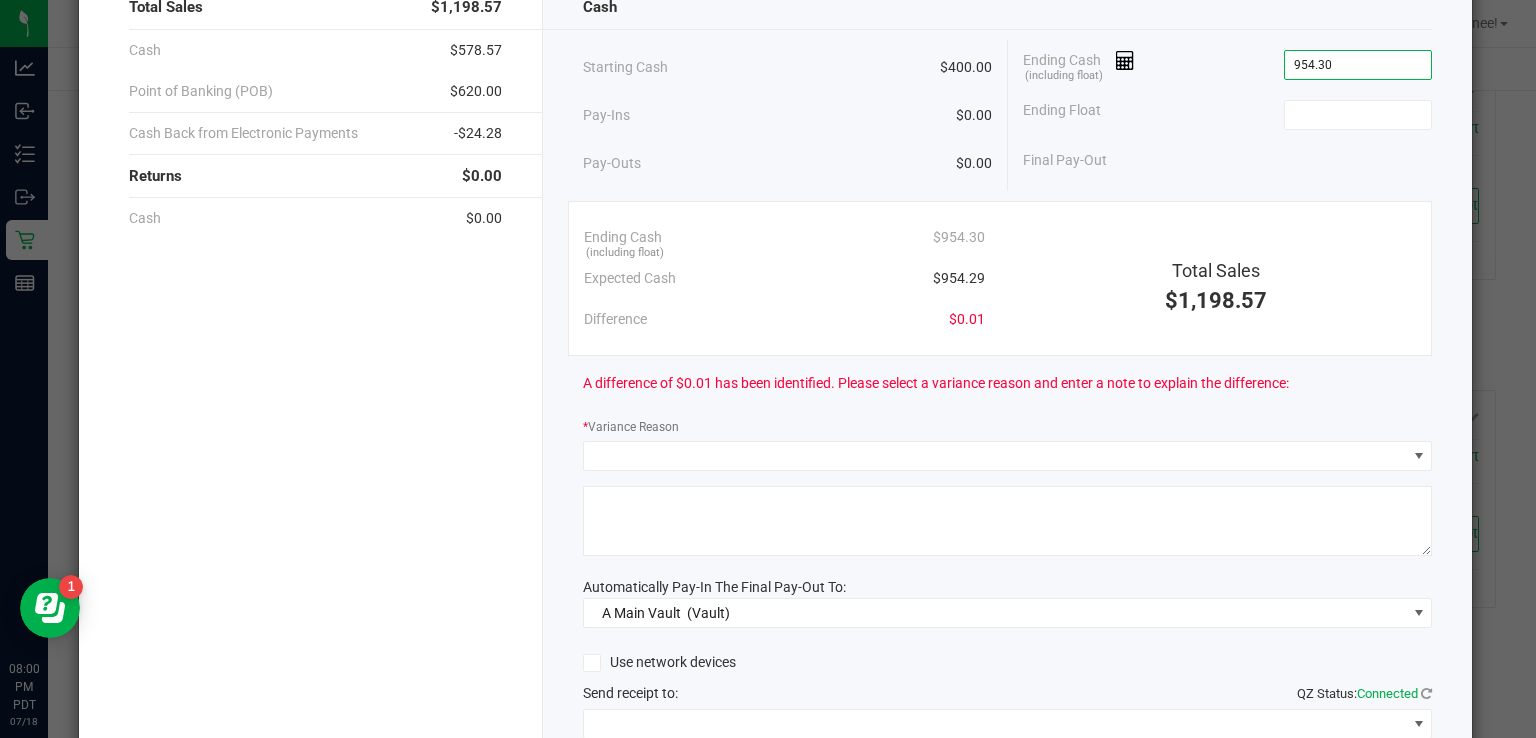 scroll, scrollTop: 144, scrollLeft: 0, axis: vertical 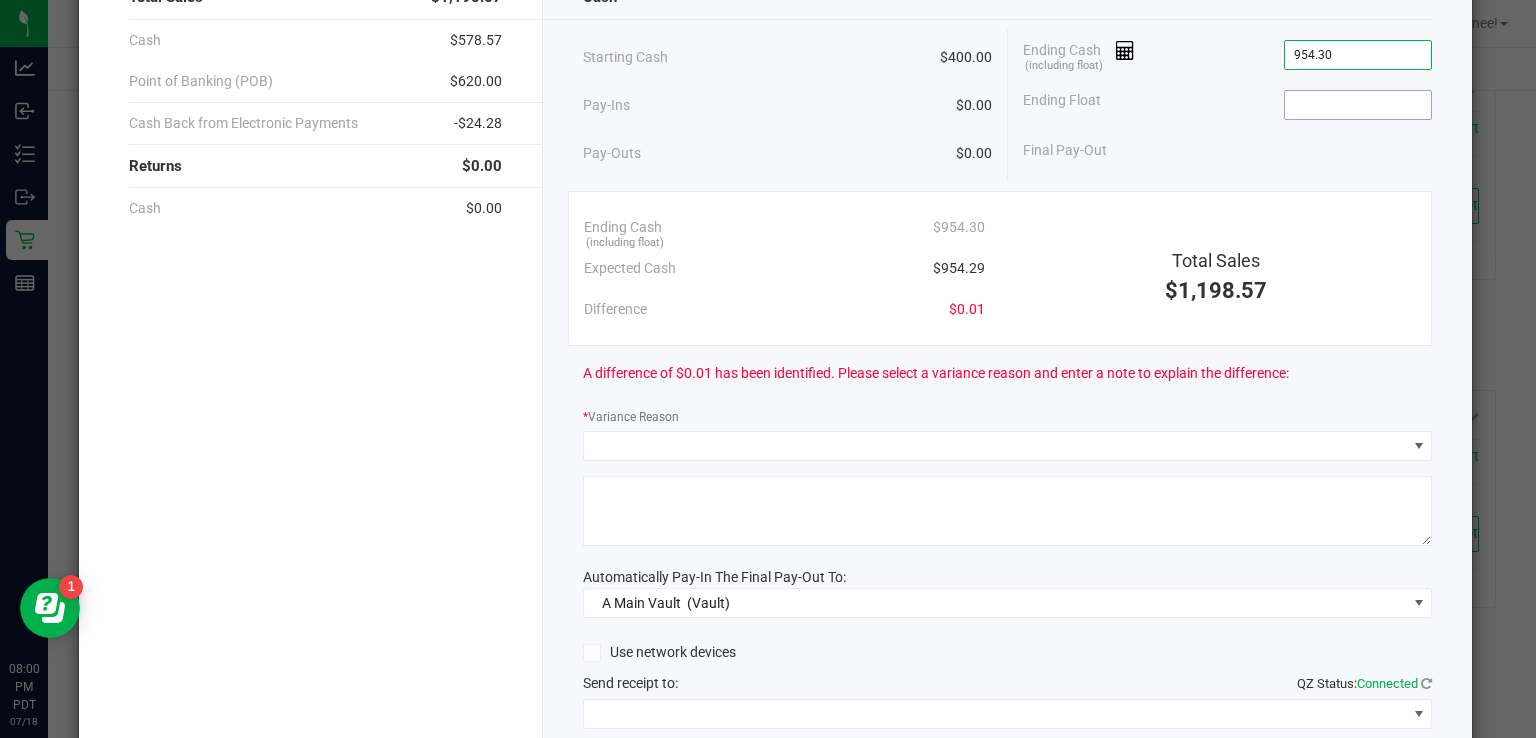 click at bounding box center (1358, 105) 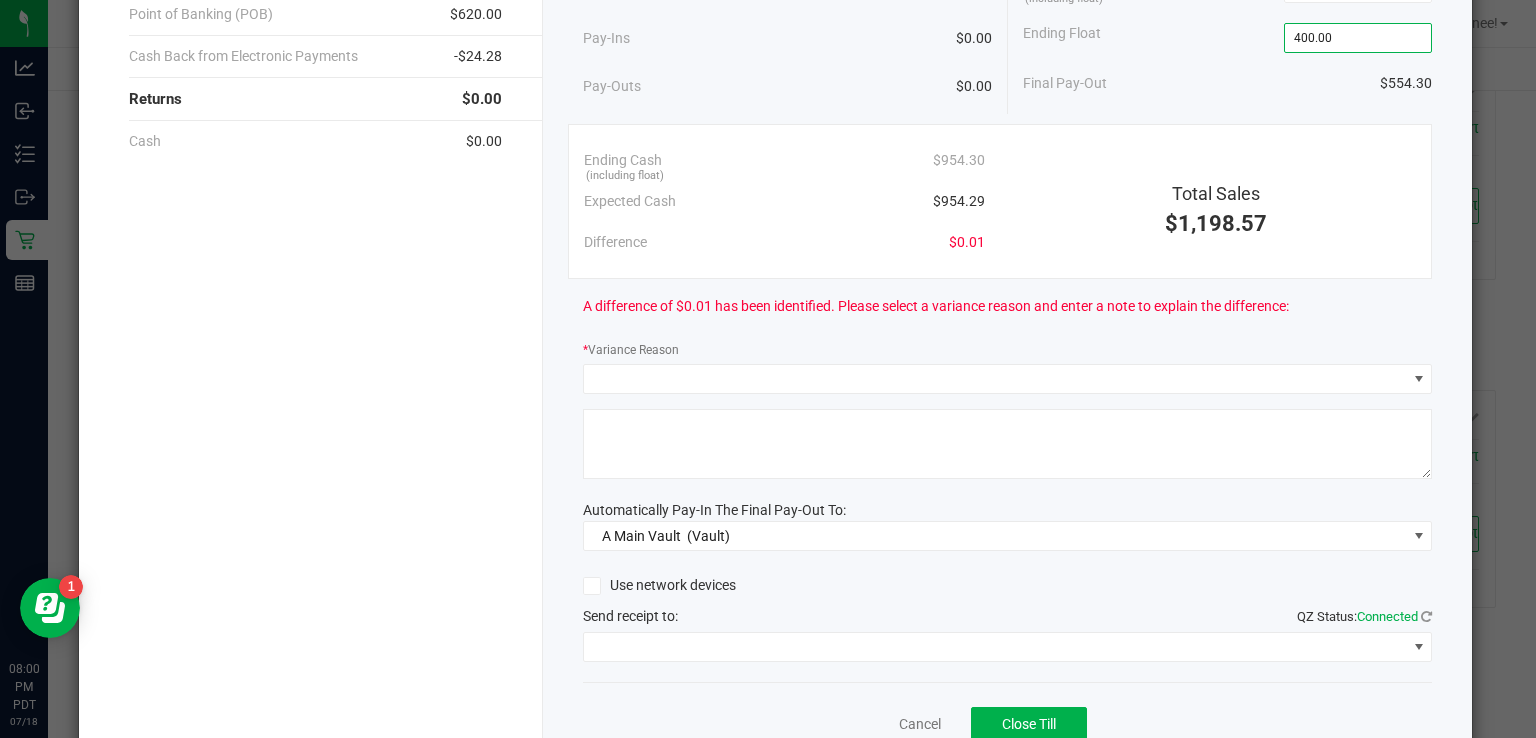 scroll, scrollTop: 229, scrollLeft: 0, axis: vertical 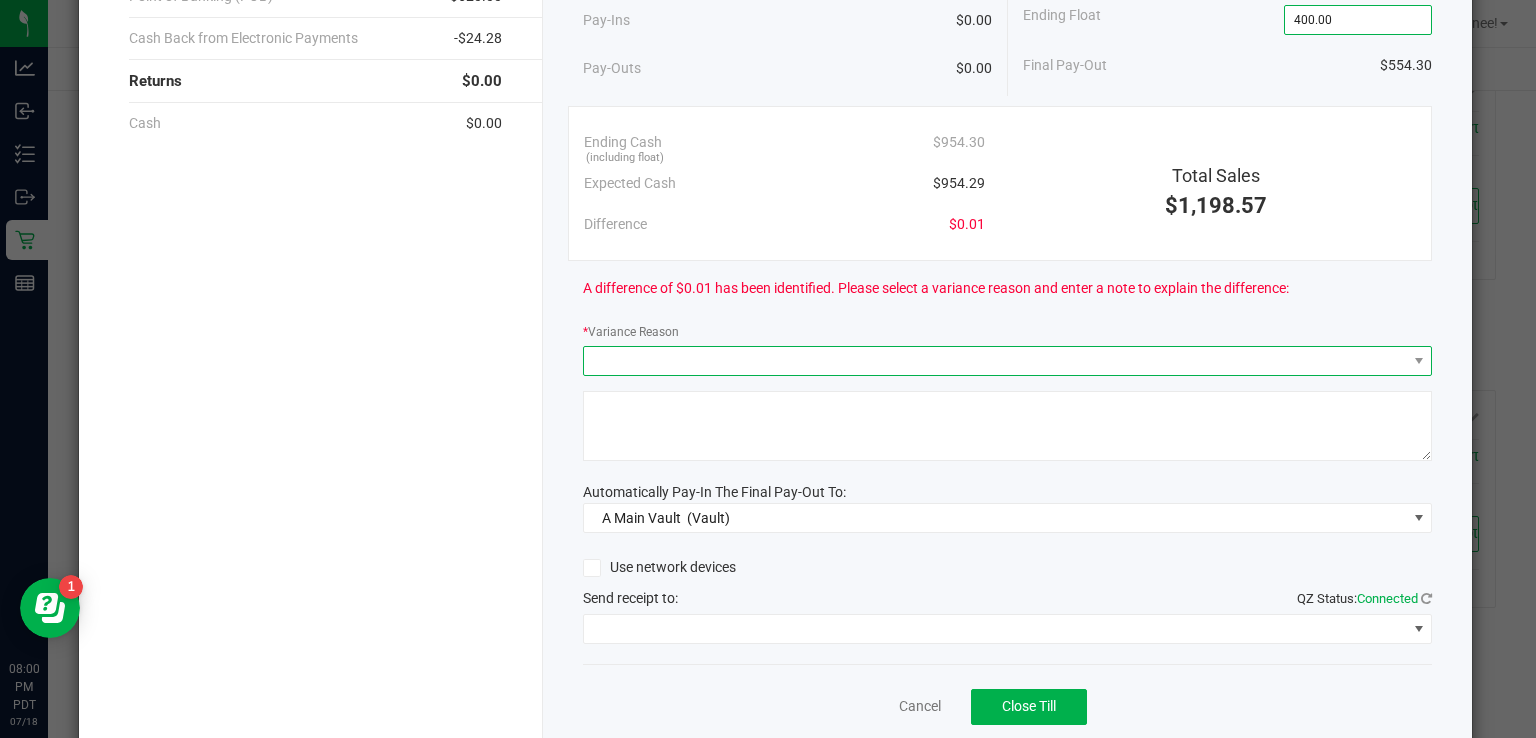 click at bounding box center (995, 361) 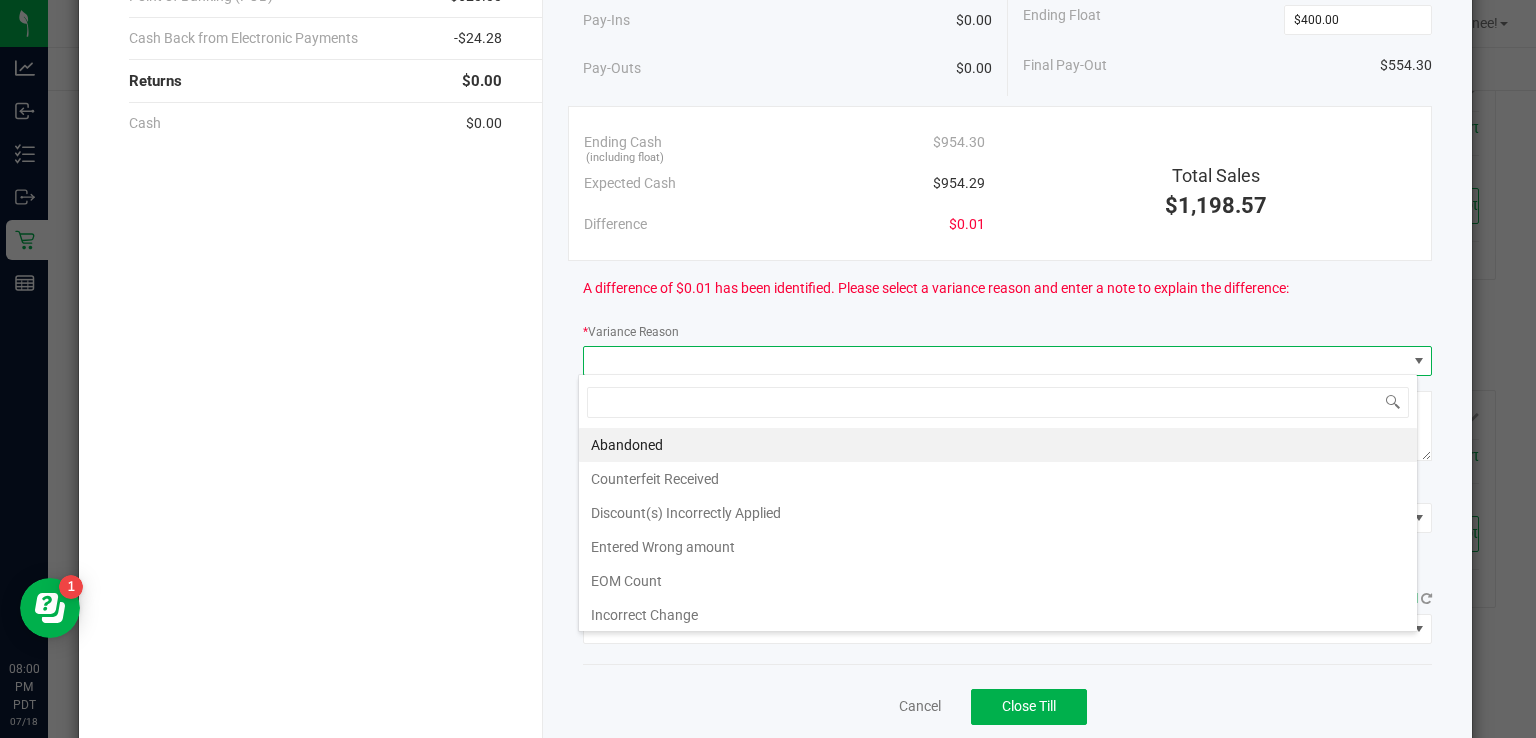 scroll, scrollTop: 99970, scrollLeft: 99159, axis: both 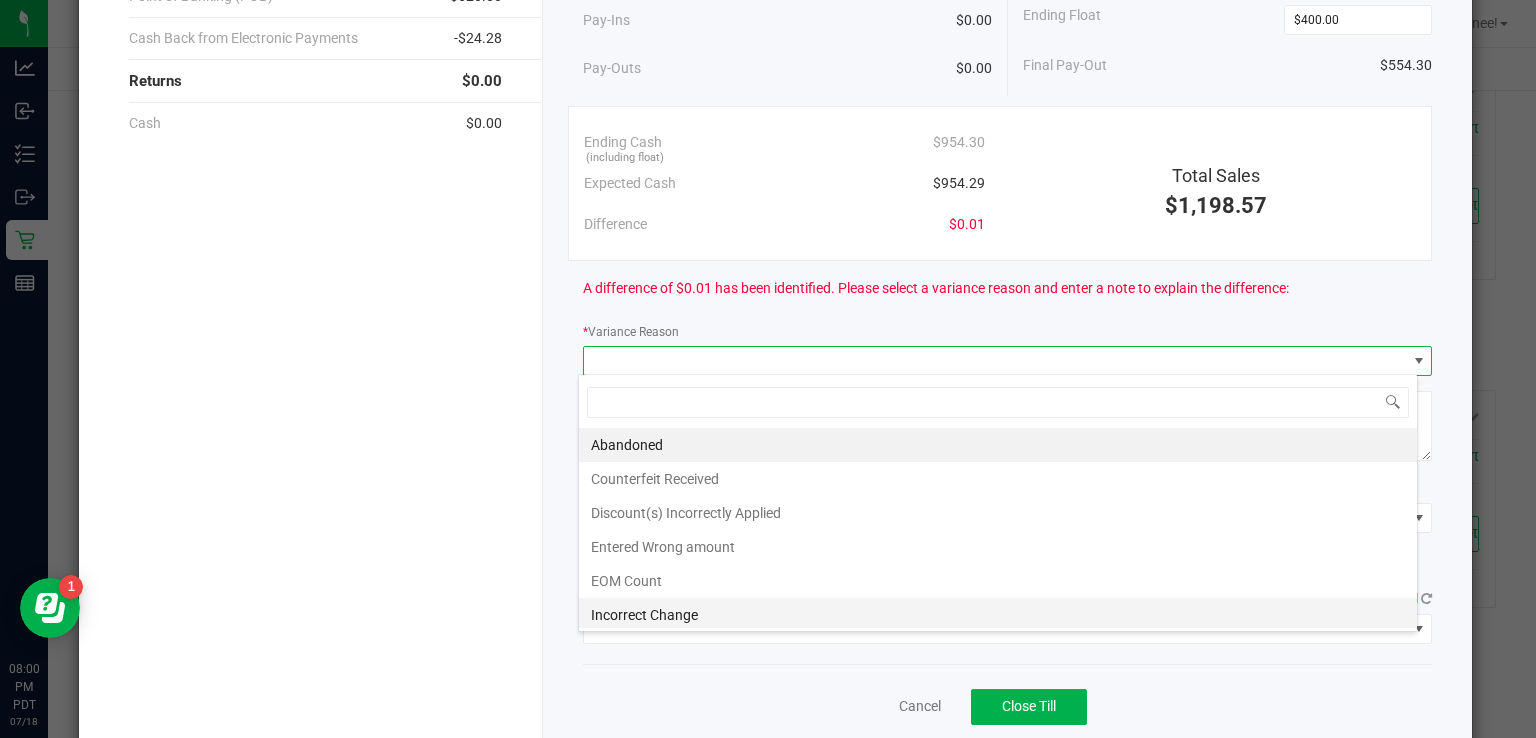 click on "Incorrect Change" at bounding box center (998, 615) 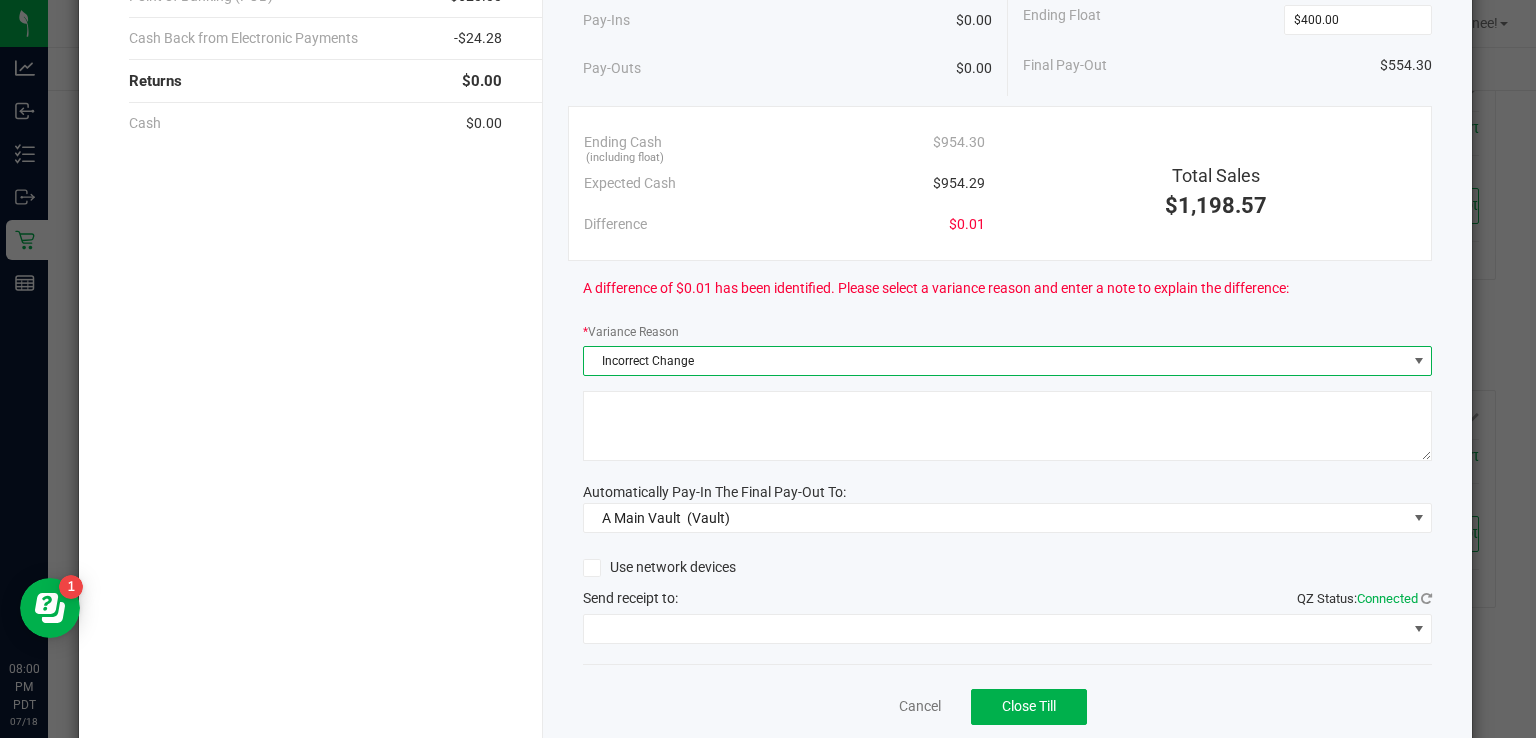 click 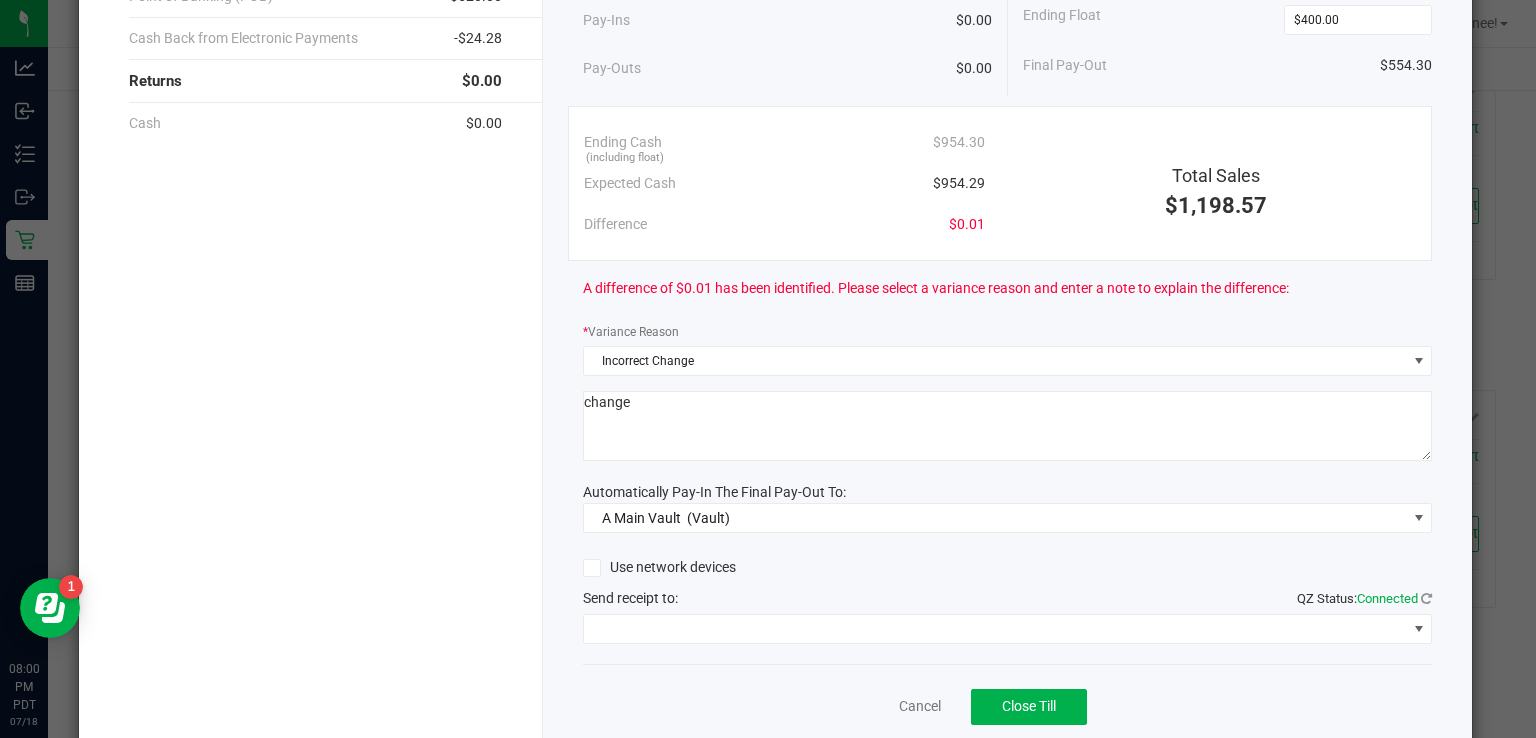 scroll, scrollTop: 296, scrollLeft: 0, axis: vertical 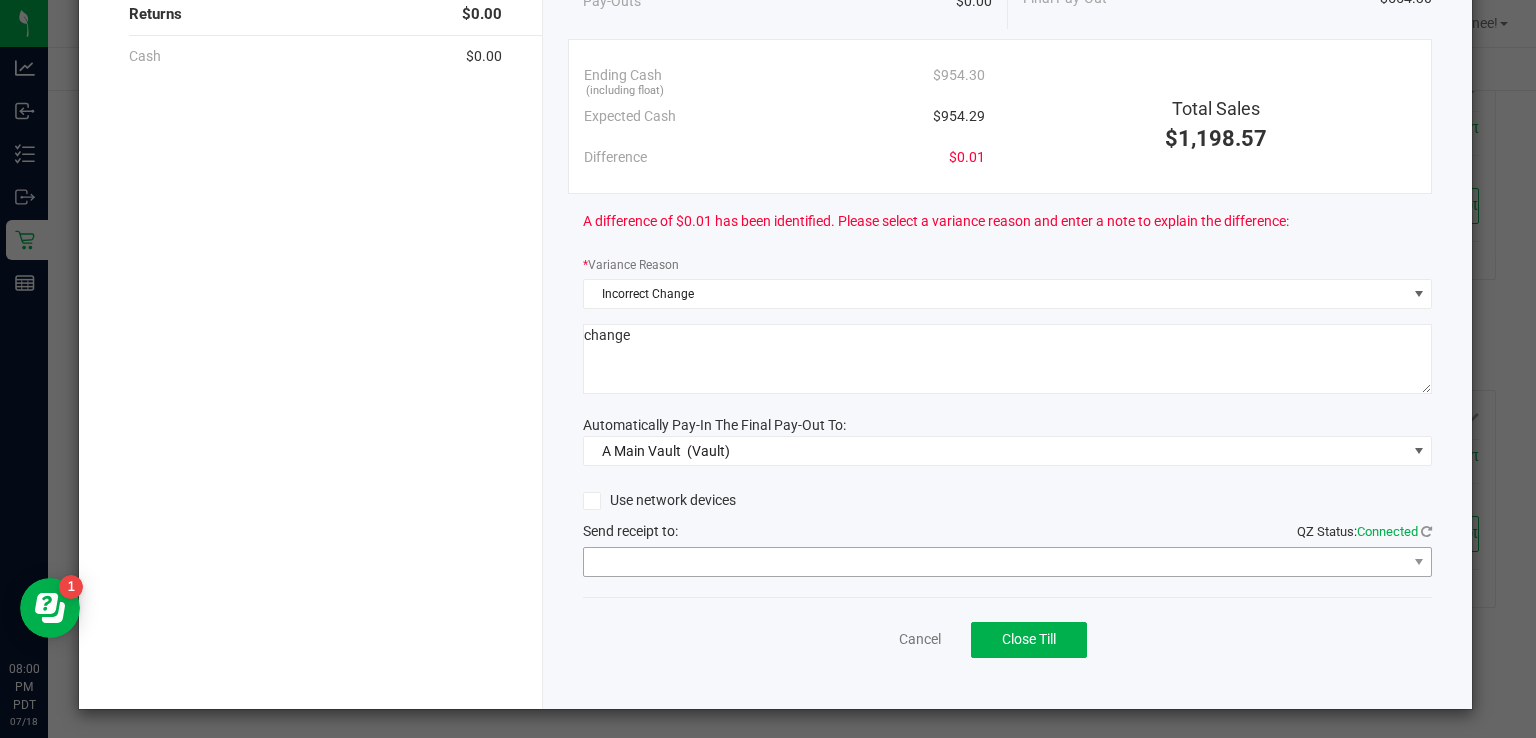 type on "change" 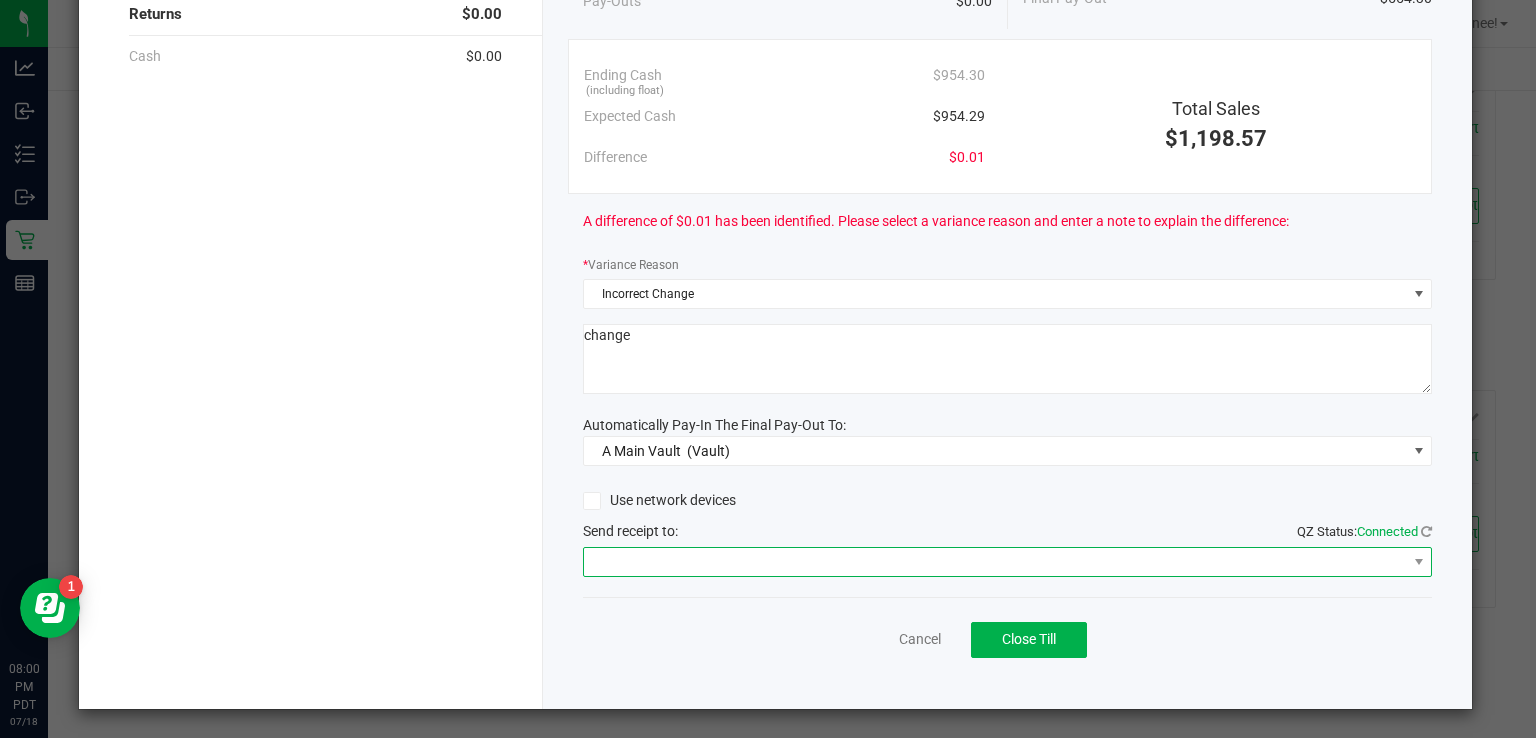 click at bounding box center (995, 562) 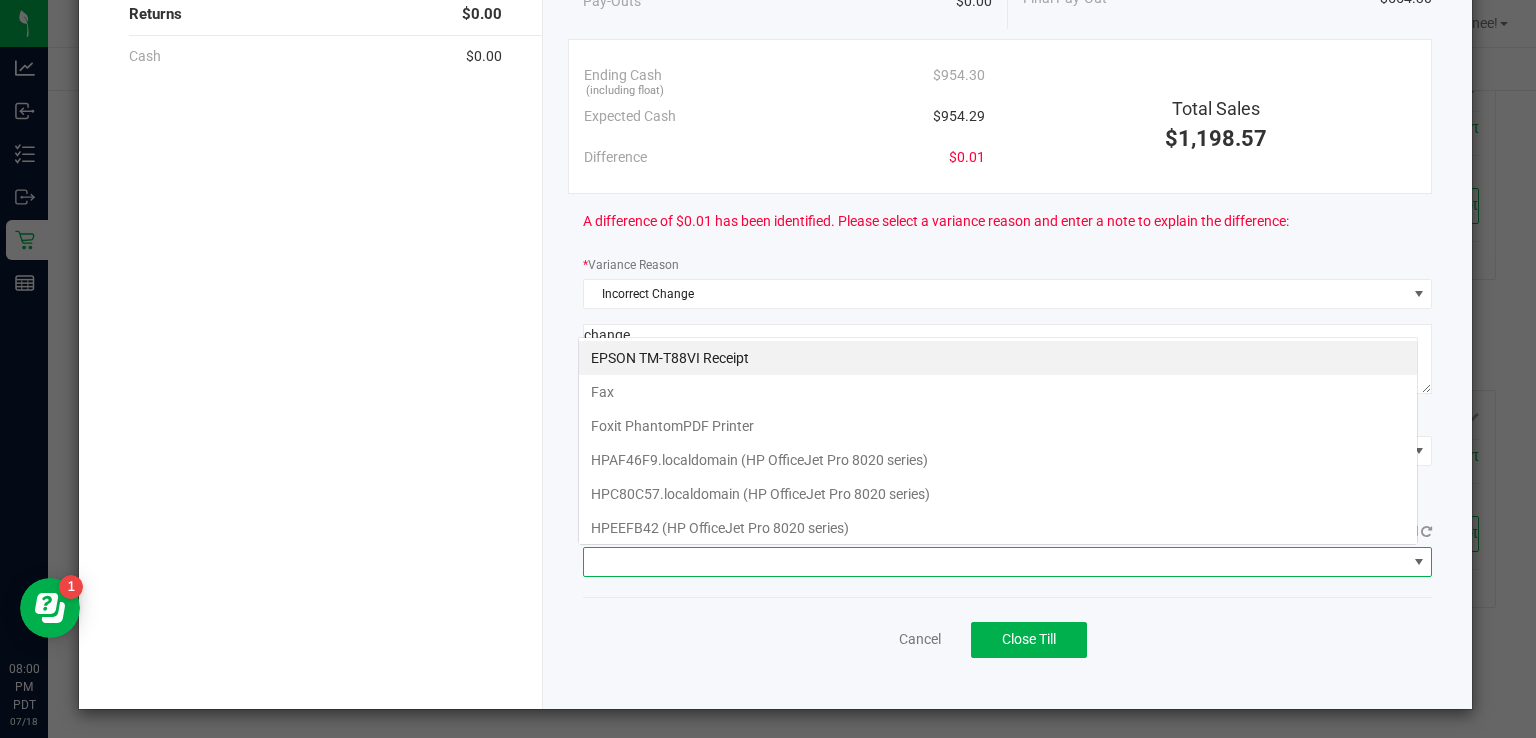 scroll, scrollTop: 99970, scrollLeft: 99159, axis: both 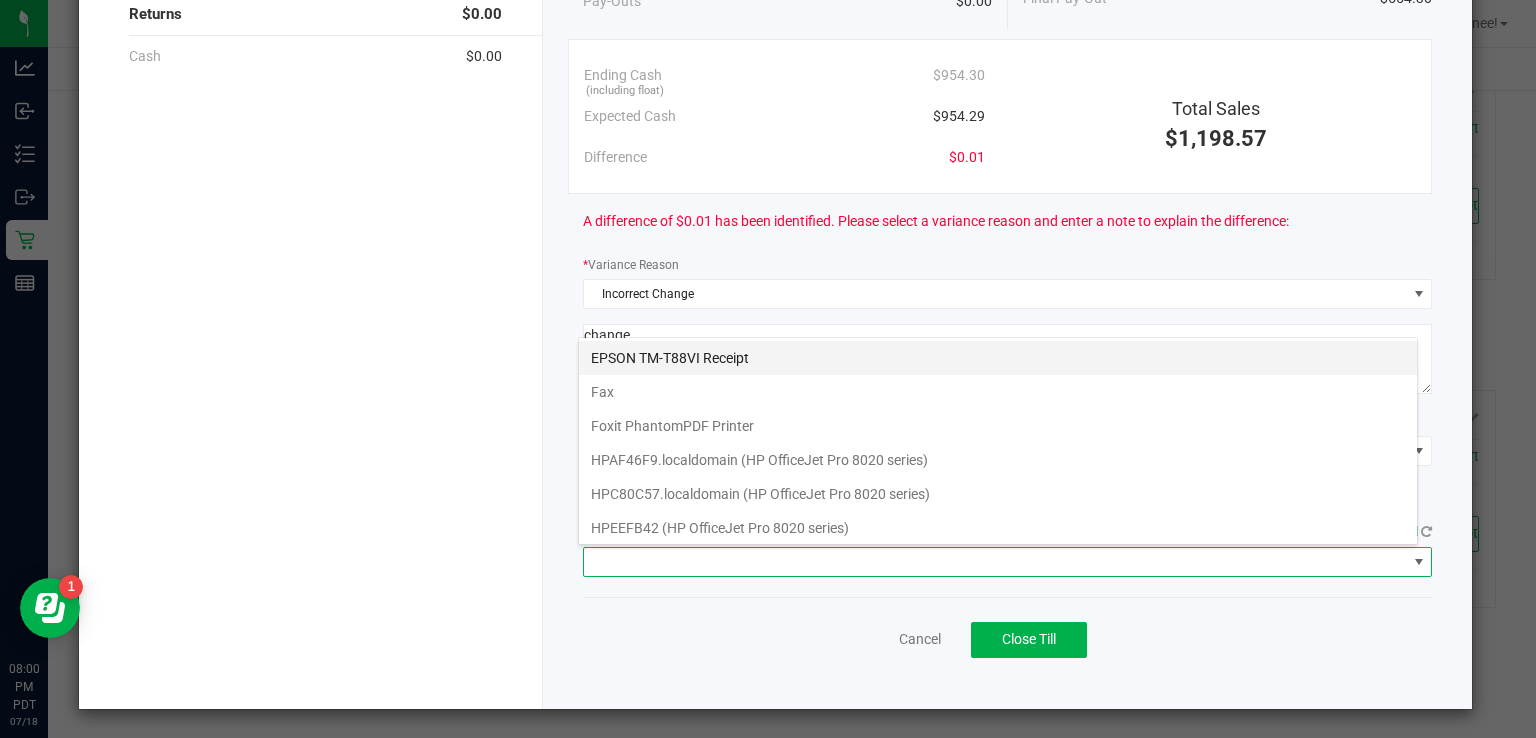 click on "EPSON TM-T88VI Receipt" at bounding box center (998, 358) 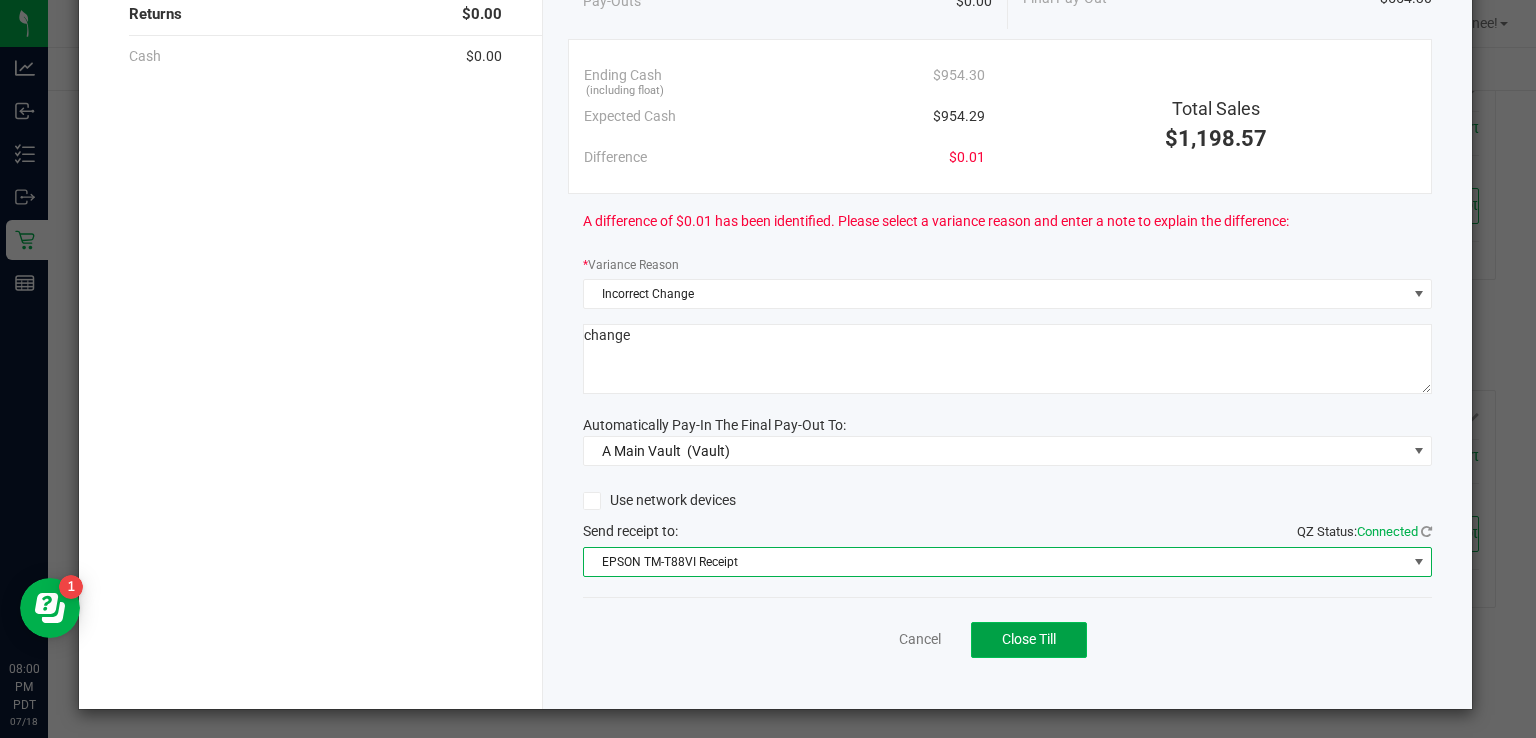 click on "Close Till" 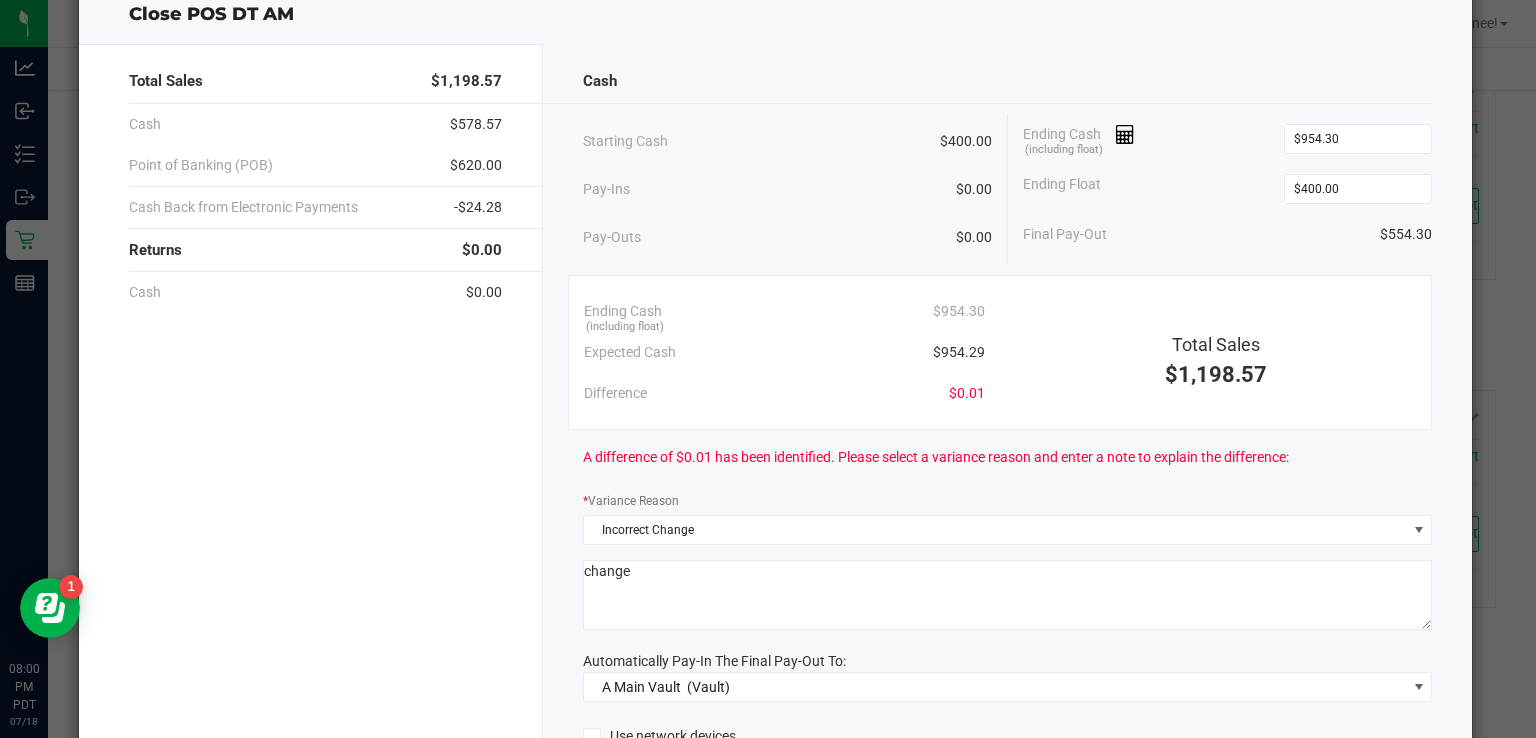 scroll, scrollTop: 0, scrollLeft: 0, axis: both 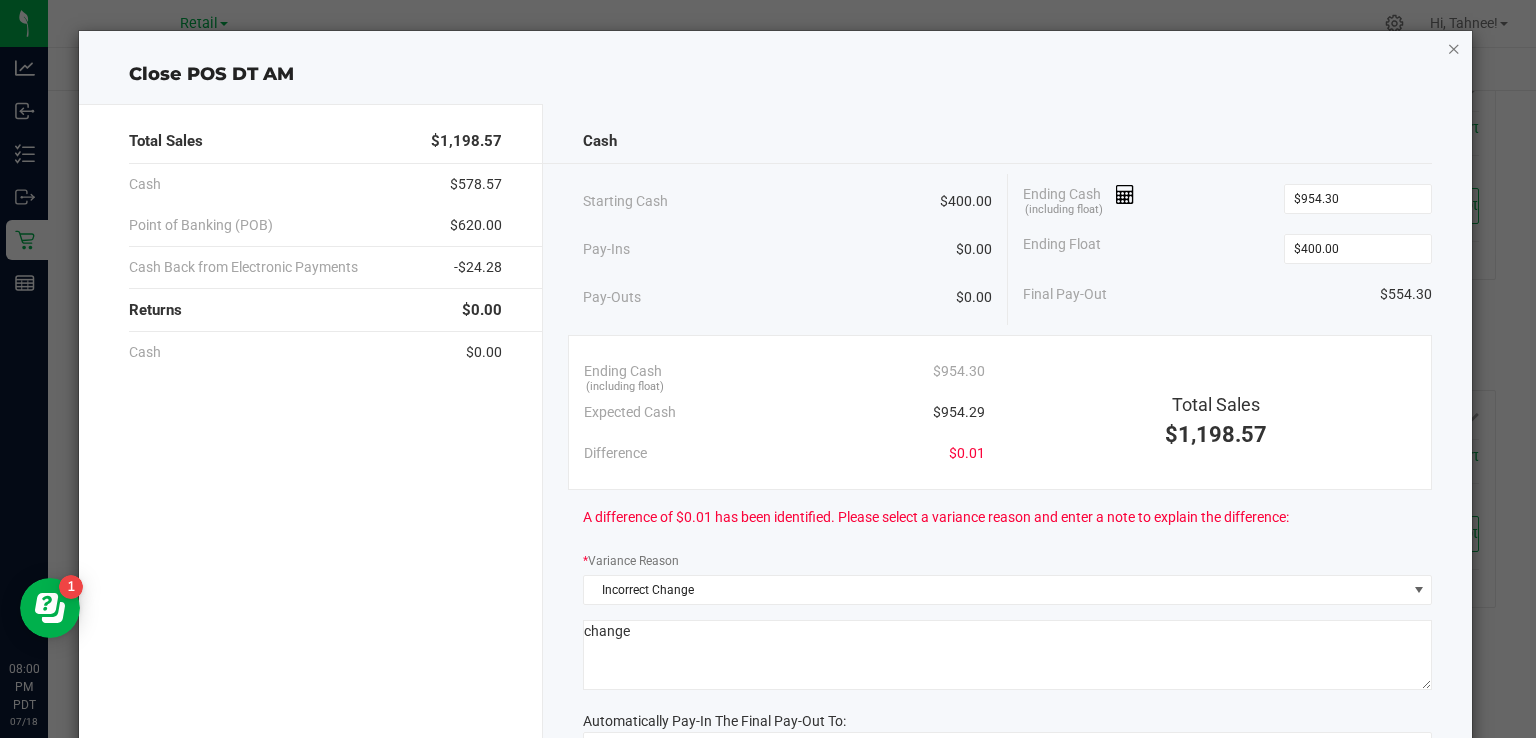 click 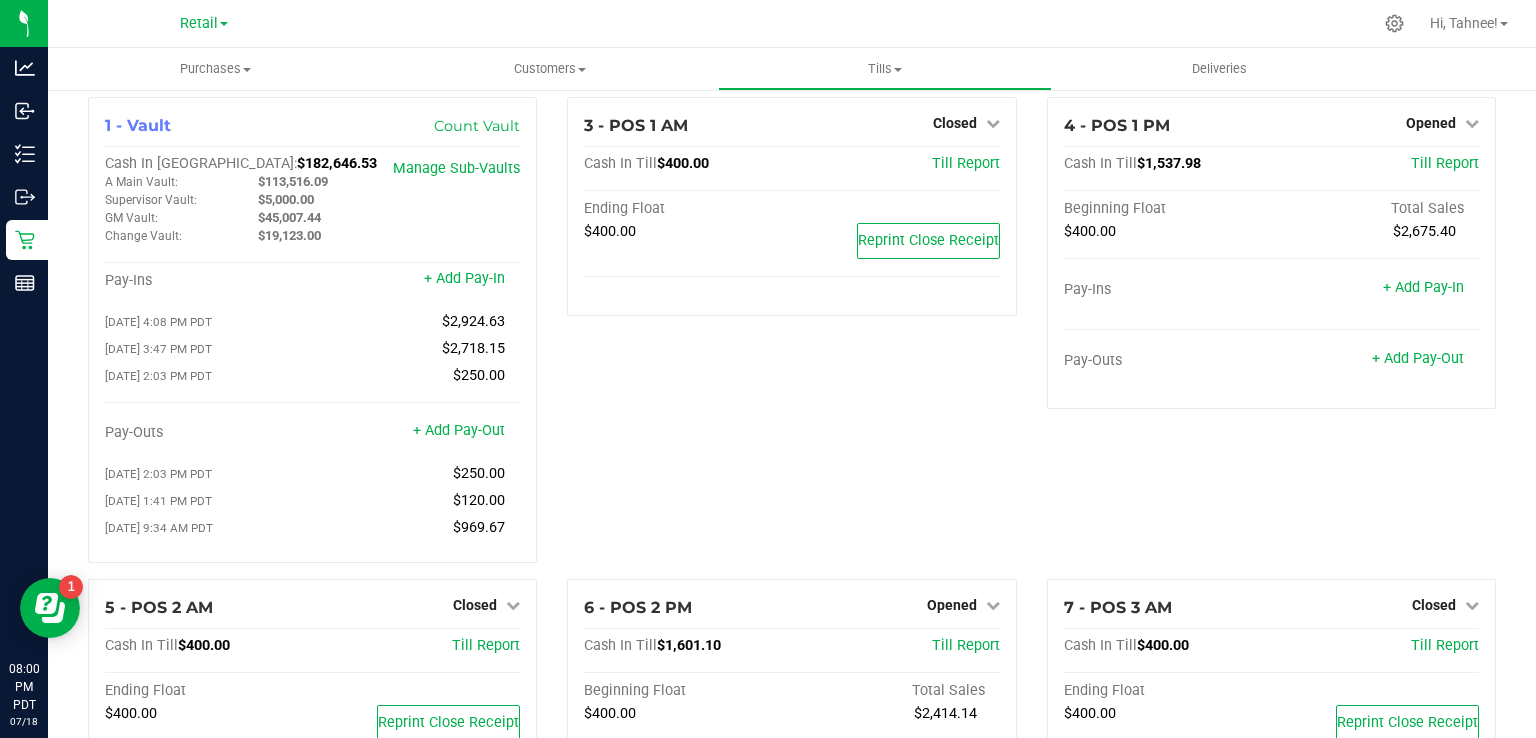 scroll, scrollTop: 0, scrollLeft: 0, axis: both 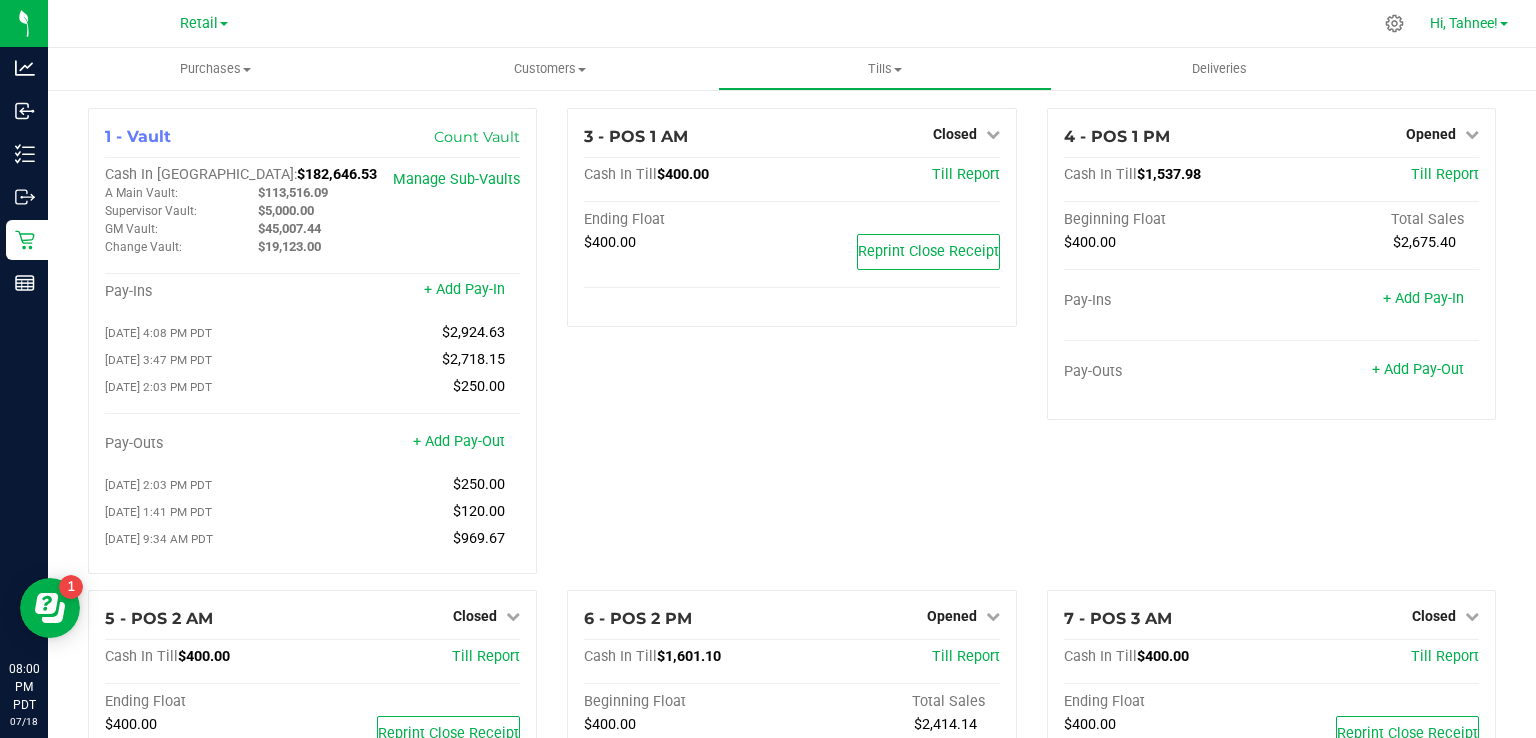 click on "Hi, Tahnee!" at bounding box center [1464, 23] 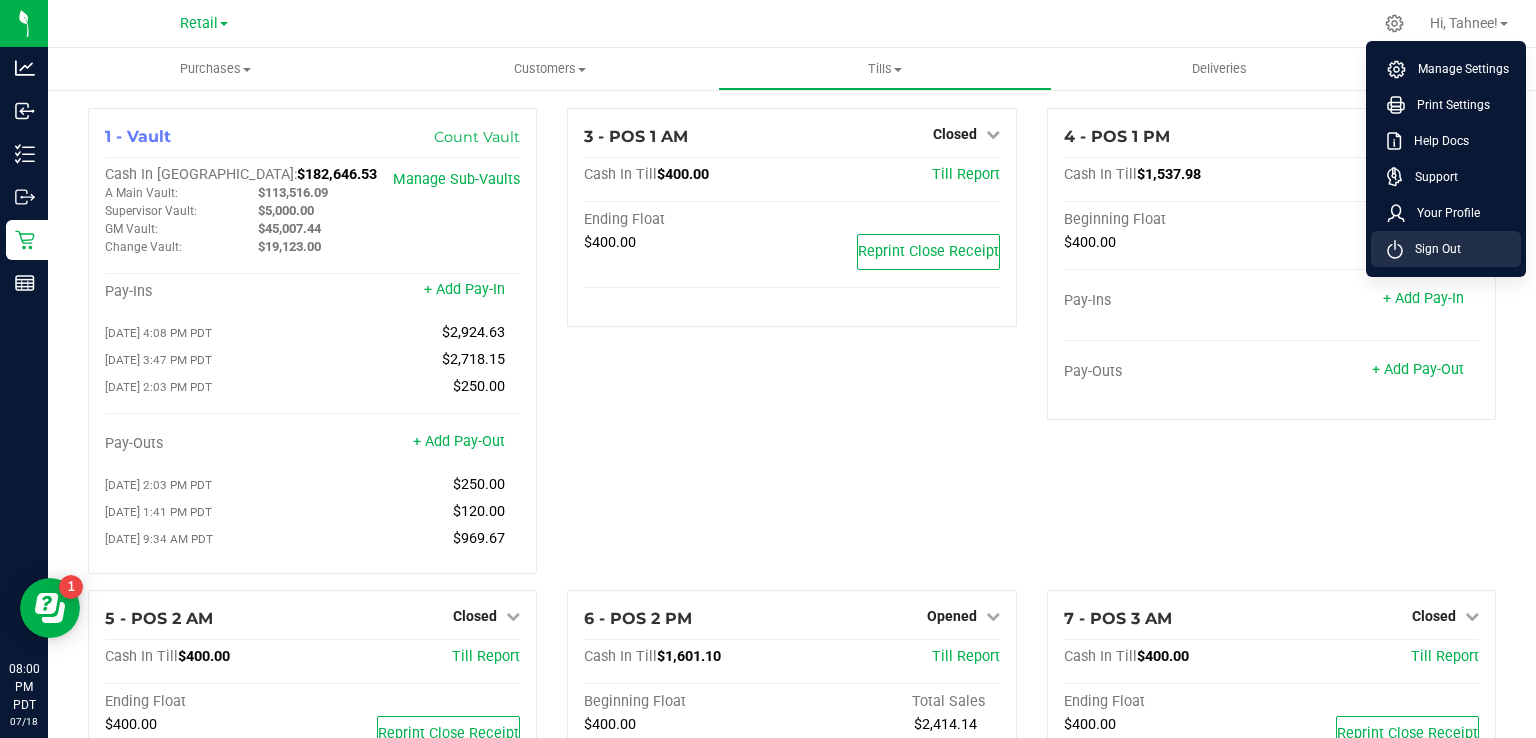click on "Sign Out" at bounding box center (1432, 249) 